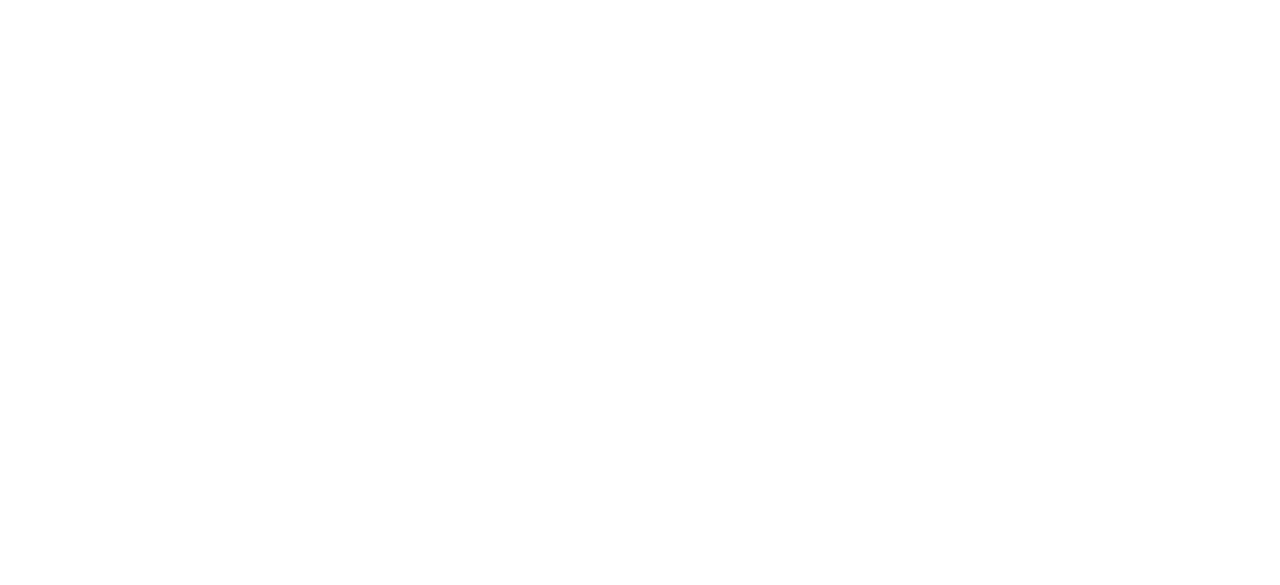 scroll, scrollTop: 0, scrollLeft: 0, axis: both 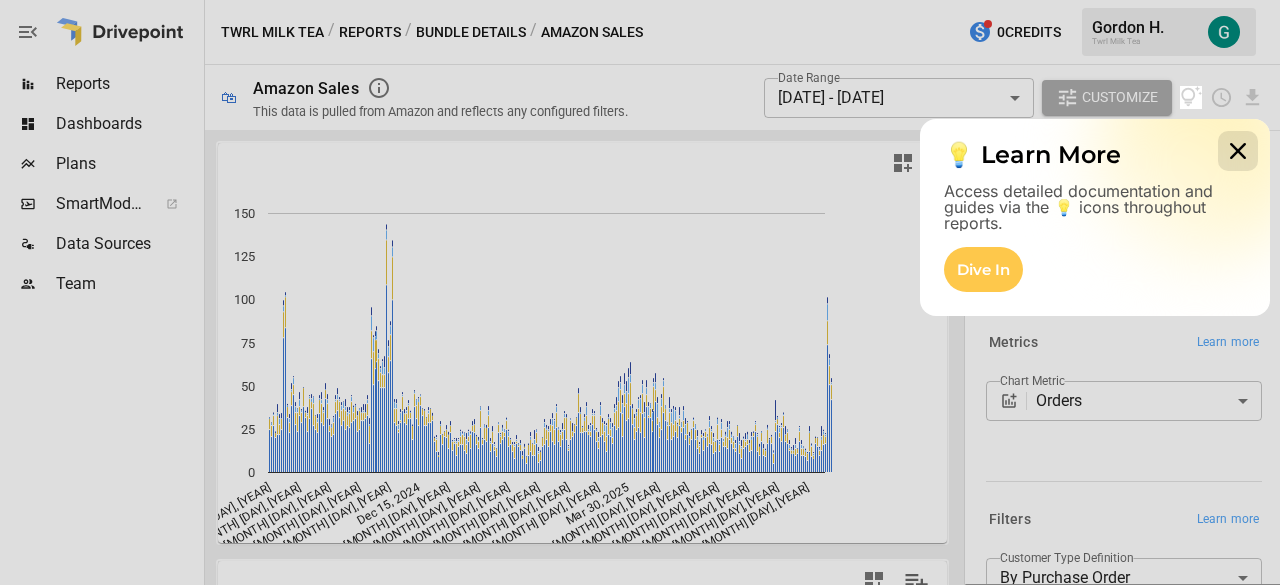 click at bounding box center [1238, 151] 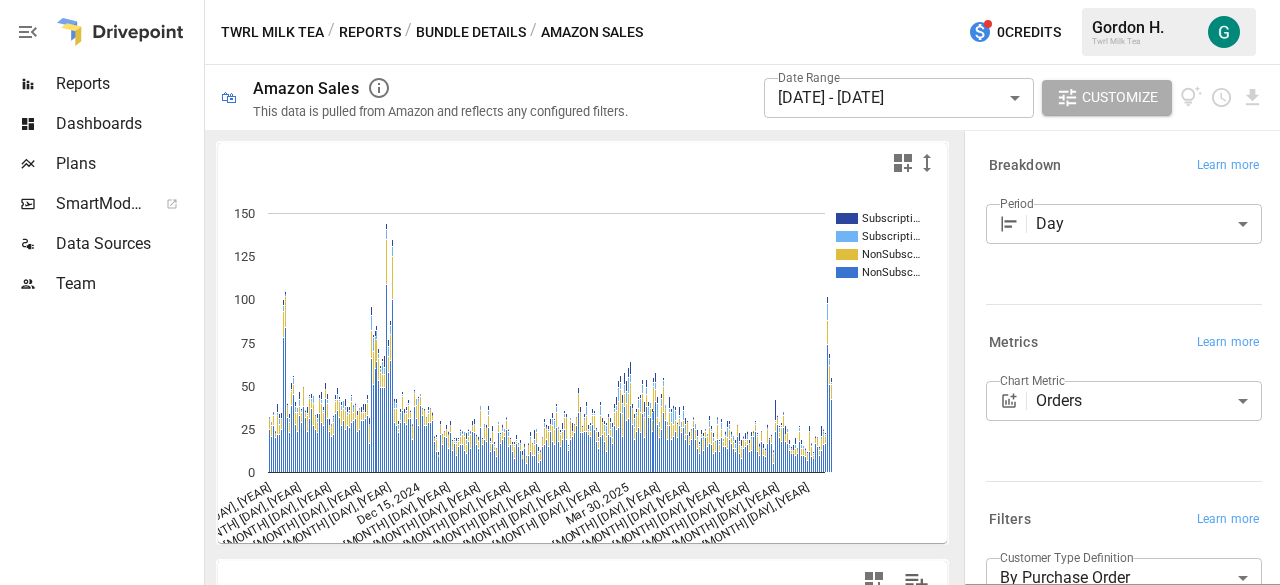 click on "Reports Dashboards Plans SmartModel ™ Data Sources Team Twrl Milk Tea / Reports / Bundle Details / Amazon Sales 0  Credits [NAME] Twrl Milk Tea 🛍 Amazon Sales This data is pulled from Amazon and reflects any configured filters. Date Range [DATE] - [DATE] ****** ​ Customize Subscripti… Subscripti… NonSubsc… NonSubsc… Oct [DAY], [YEAR] Oct [DAY], [YEAR] Oct [DAY], [YEAR] Nov [DAY], [YEAR] Nov [DAY], [YEAR] Dec [DAY], [YEAR] Dec [DAY], [YEAR] Jan [DAY], [YEAR] Jan [DAY], [YEAR] Feb [DAY], [YEAR] Feb [DAY], [YEAR] Mar [DAY], [YEAR] Mar [DAY], [YEAR] Apr [DAY], [YEAR] Apr [DAY], [YEAR] May [DAY], [YEAR] May [DAY], [YEAR] Jun [DAY], [YEAR] Jun [DAY], [YEAR] 0 25 50 75 100 125 150 NonSubscription (First-… Day Orders Units Sold Gross Sales Discounts Returns Oct [DAY], [YEAR] 32 36 $832 -$15 $0 Oct [DAY], [YEAR] 29 30 $577 -$8 $0 Oct [DAY], [YEAR] 35 41 $876 -$19 $0 Oct [DAY], [YEAR] 24 29 $506 -$10 $0 Oct [DAY], [YEAR] 40 44 $916 -$26 $0 Oct [DAY], [YEAR] 34 36 $694 -$25 $0 Oct [DAY], [YEAR] 35 37 $900 -$20 $0 Oct [DAY], [YEAR] 100 114 $1,822 -$17 -$41 Oct [DAY], [YEAR] 105 131 $2,179 -$13 $0 Oct [DAY], [YEAR] 40 52 $1,056 -$33 34" at bounding box center (640, 0) 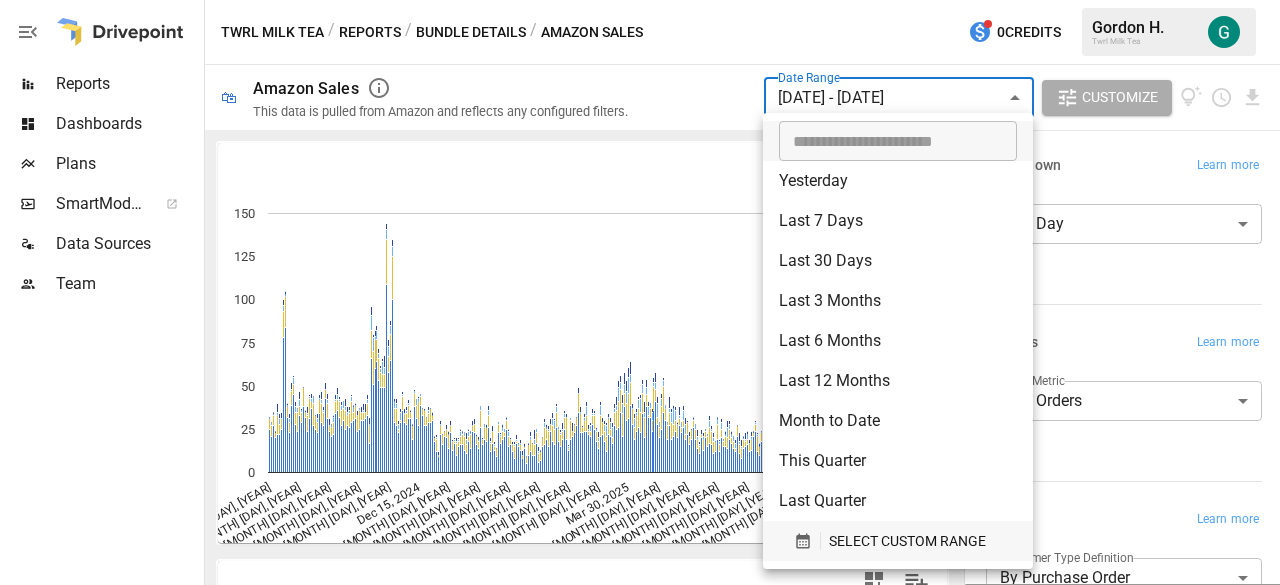 click on "SELECT CUSTOM RANGE" at bounding box center (907, 541) 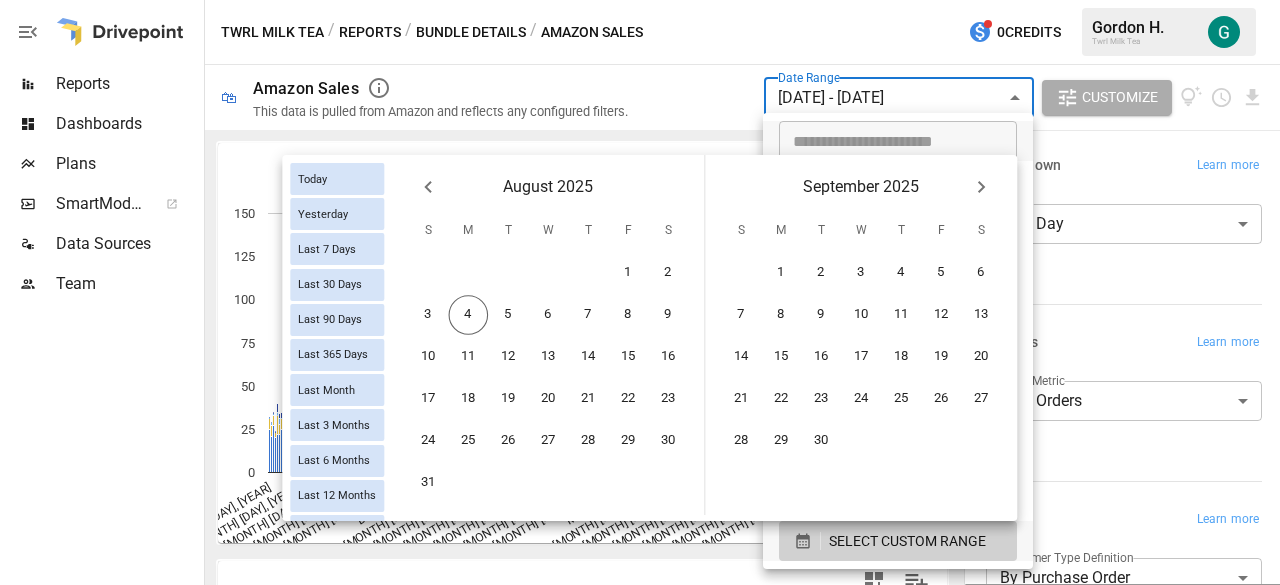 click 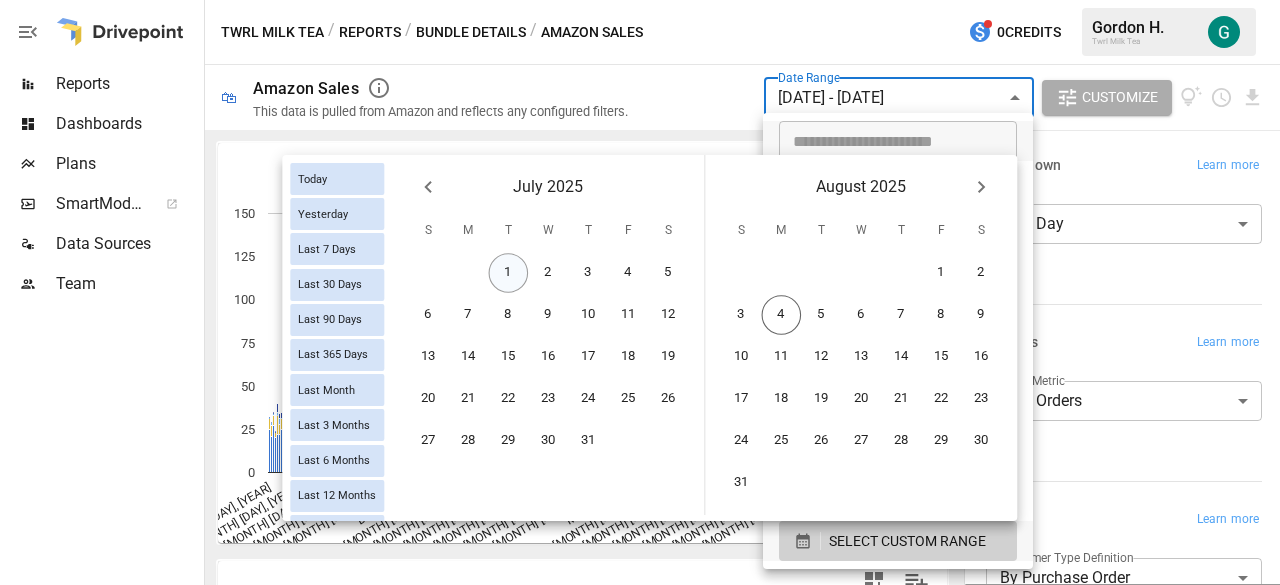 click on "1" at bounding box center [509, 273] 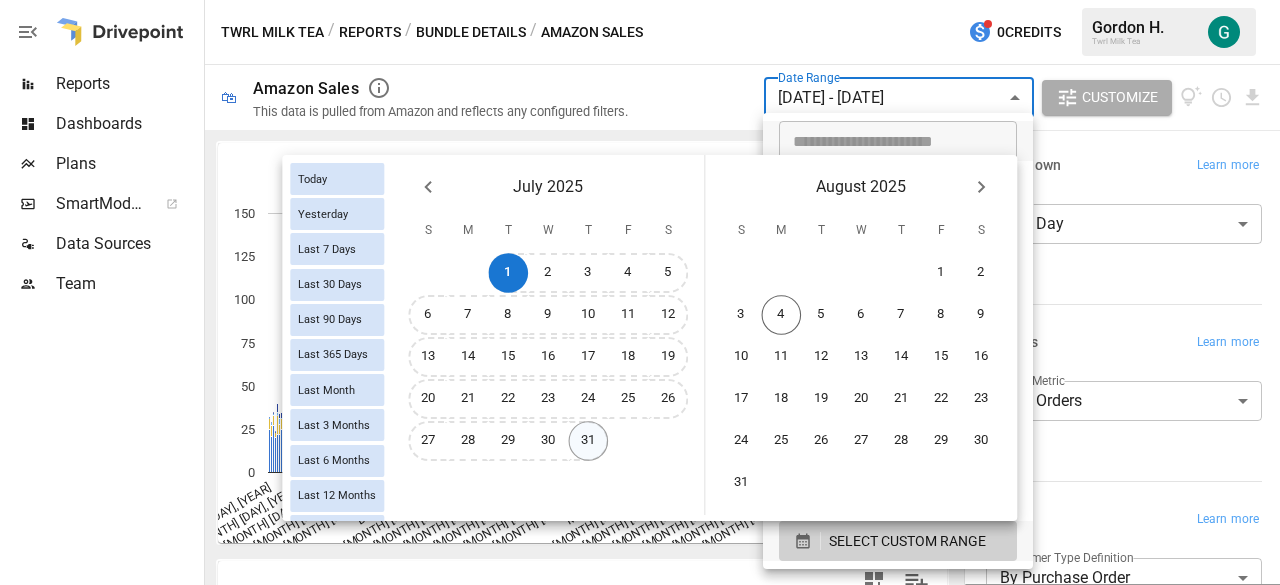 click on "31" at bounding box center [589, 441] 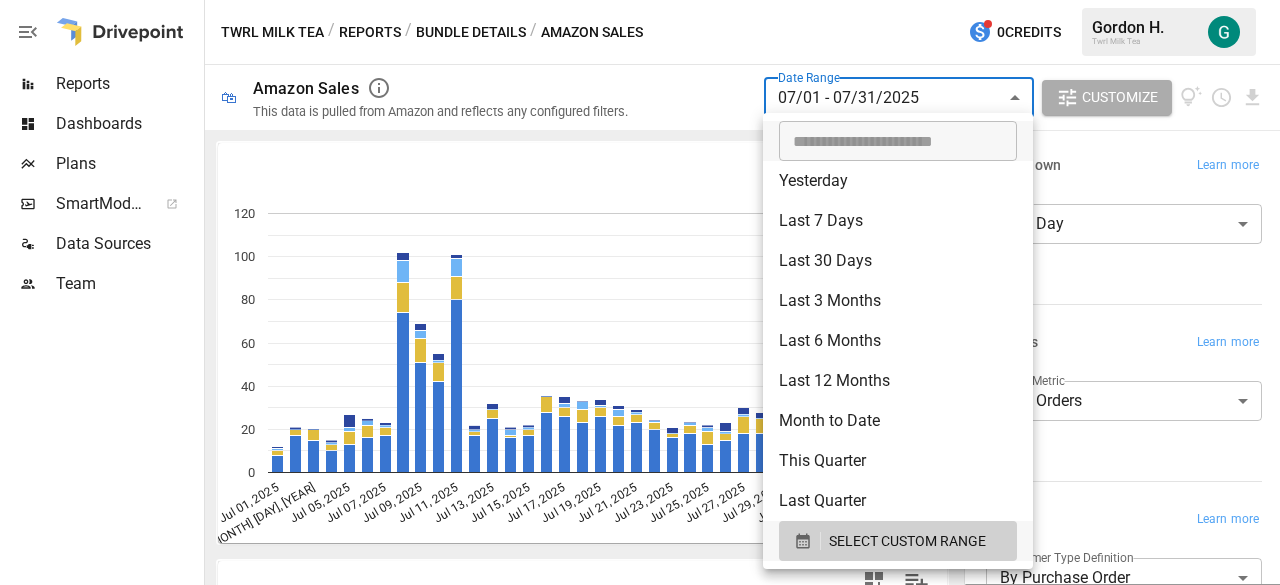click at bounding box center (640, 292) 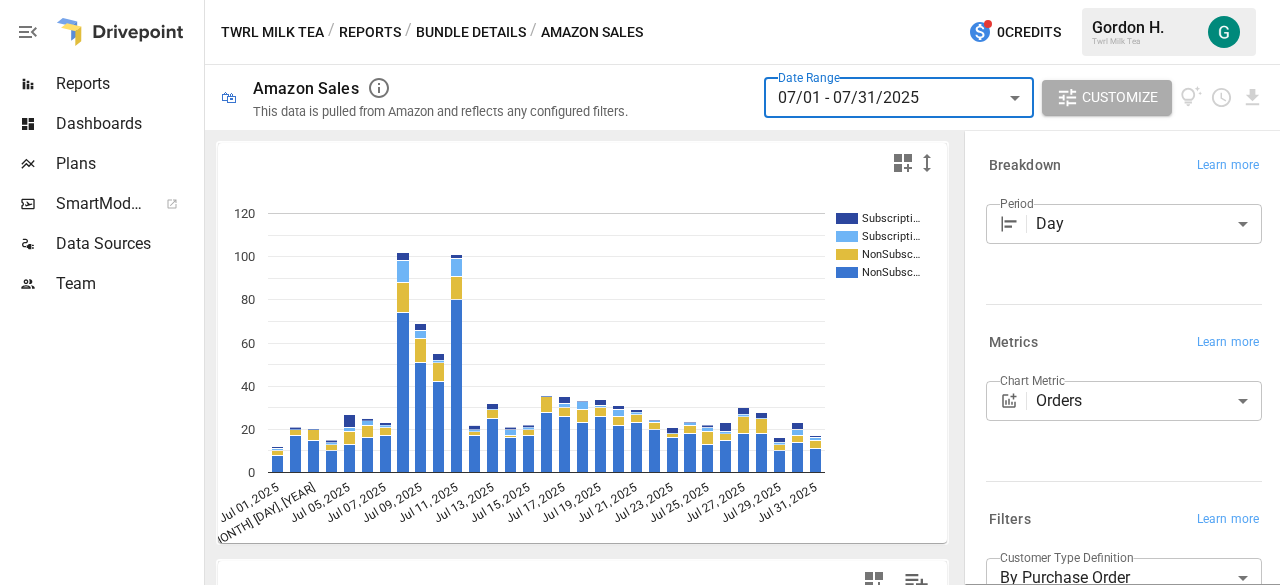 click on "Reports" at bounding box center [128, 84] 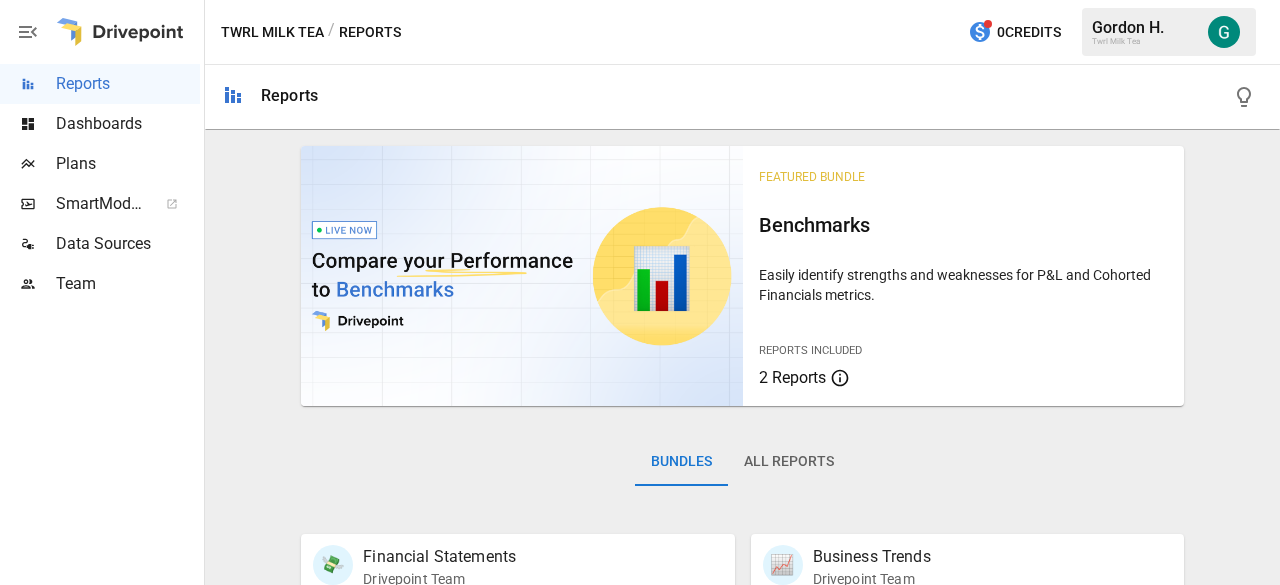 click on "Reports" at bounding box center [128, 84] 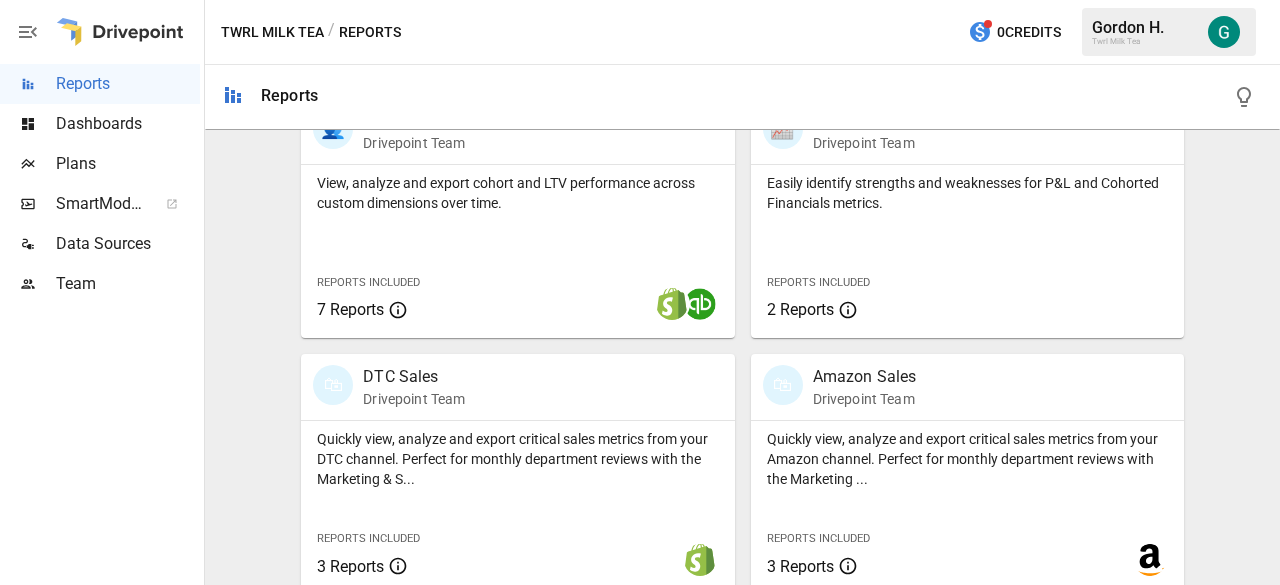 scroll, scrollTop: 956, scrollLeft: 0, axis: vertical 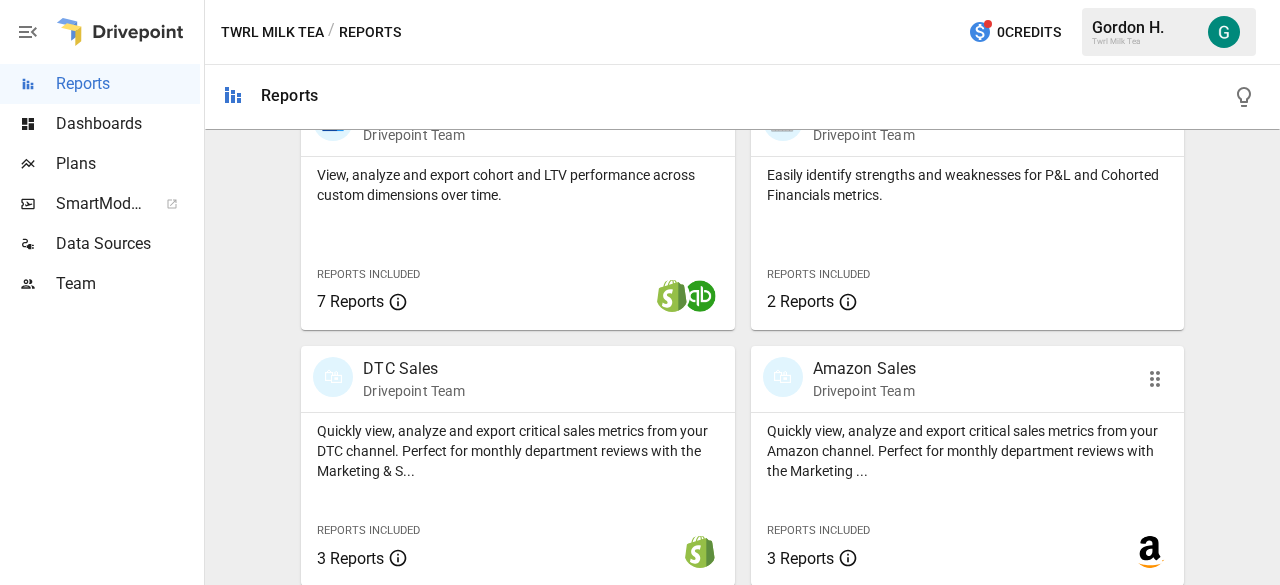 click on "Drivepoint Team" at bounding box center (865, 391) 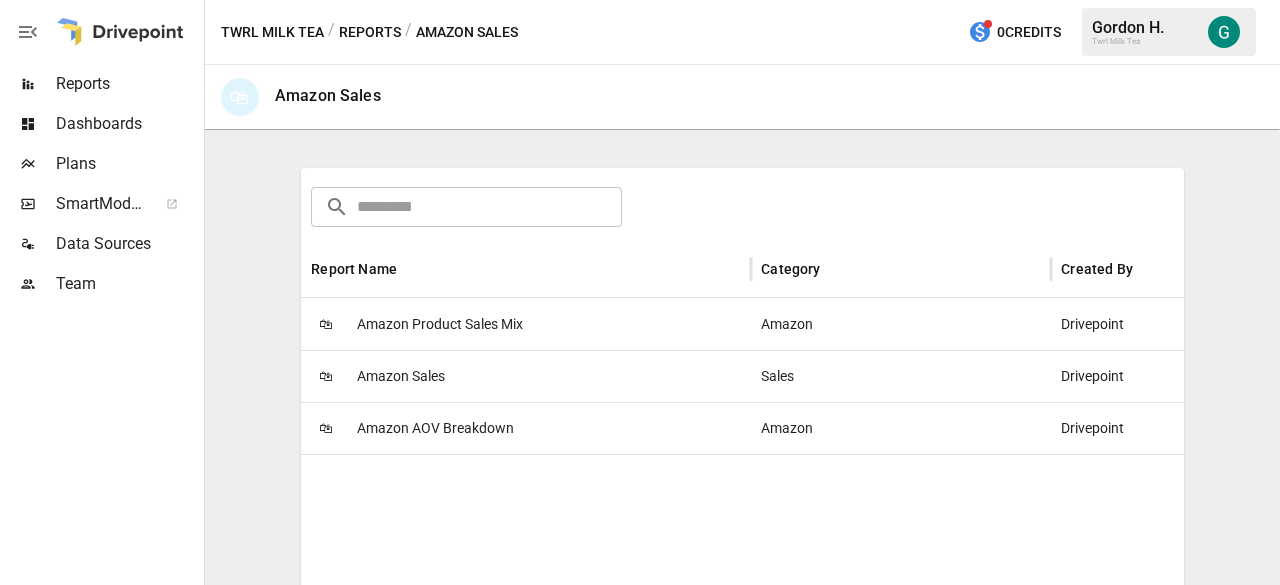 scroll, scrollTop: 295, scrollLeft: 0, axis: vertical 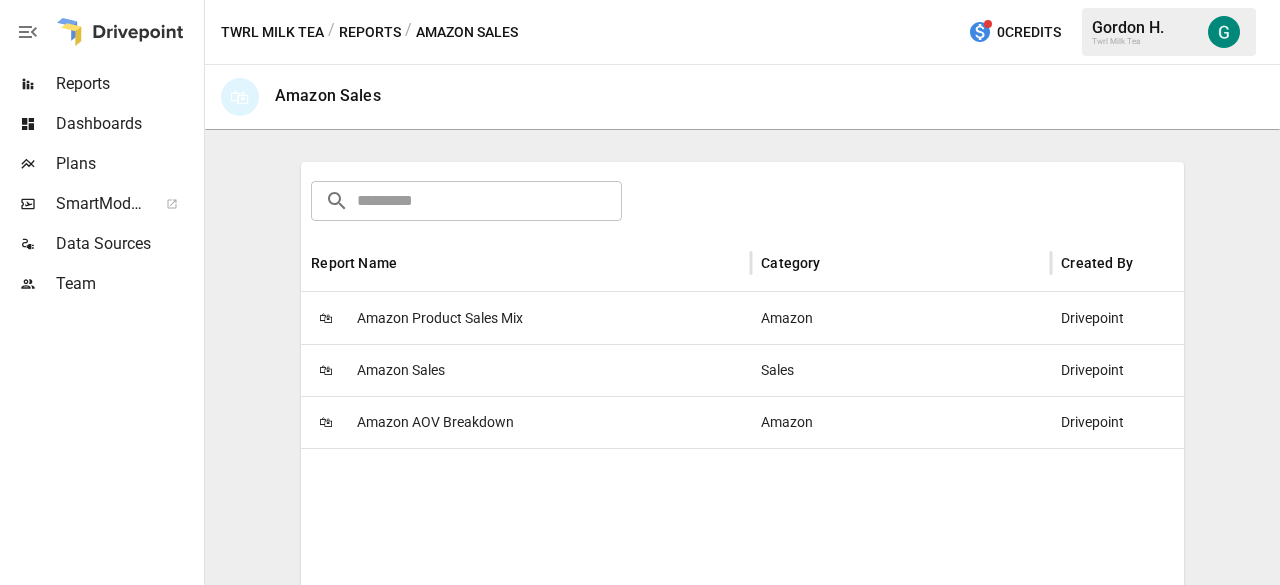 click on "Amazon Sales" at bounding box center [401, 370] 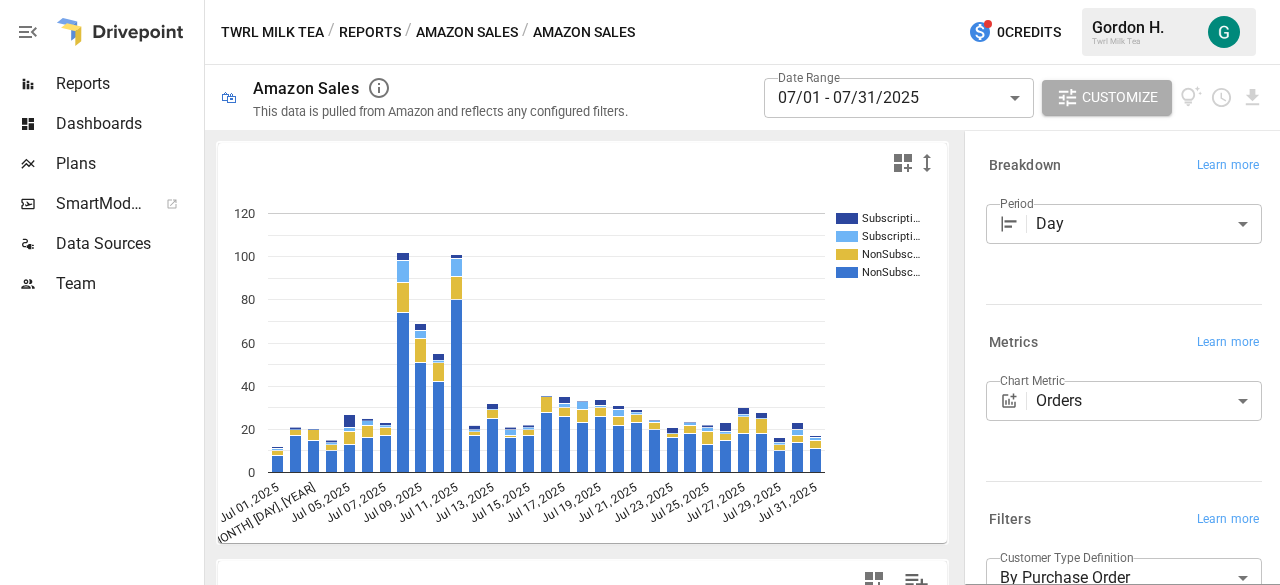 click on "Reports Dashboards Plans SmartModel ™ Data Sources Team Twrl Milk Tea / Reports / Amazon Sales / Amazon Sales 0  Credits [FIRST] [LAST] Twrl Milk Tea 🛍 Amazon Sales This data is pulled from Amazon and reflects any configured filters. Date Range [DATE] ****** ​ Customize Subscripti… Subscripti… NonSubsc… NonSubsc… [MONTH]-[DAY] [MONTH]-[DAY] [MONTH]-[DAY] [MONTH]-[DAY] [MONTH]-[DAY] [MONTH]-[DAY] [MONTH]-[DAY] [MONTH]-[DAY] [MONTH]-[DAY] [MONTH]-[DAY] [MONTH]-[DAY] [MONTH]-[DAY] [MONTH]-[DAY] [MONTH]-[DAY] [MONTH]-[DAY] [MONTH]-[DAY] 0 20 40 60 80 100 120 NonSubsc… Day Orders Units Sold Gross Sales Discounts Returns [MONTH] [DAY] [NUM] [NUM] $[NUM] -$[NUM] $[NUM] [MONTH] [DAY] [NUM] [NUM] $[NUM] -$[NUM] $[NUM] [MONTH] [DAY] [NUM] [NUM] $[NUM] -$[NUM] $[NUM] [MONTH] [DAY] [NUM] [NUM] $[NUM] -$[NUM] $[NUM] [MONTH] [DAY] [NUM] [NUM] $[NUM] -$[NUM] $[NUM] [MONTH] [DAY] [NUM] [NUM] $[NUM] -$[NUM] $[NUM] [MONTH] [DAY] [NUM] [NUM] $[NUM] -$[NUM] $[NUM] [MONTH] [DAY] [NUM] [NUM] $[NUM] -$[NUM] $[NUM] [MONTH] [DAY] [NUM] [NUM] $[NUM] -$[NUM] $[NUM] [MONTH] [DAY] [NUM] [NUM] $[NUM] -$[NUM] $[NUM] [MONTH] [DAY] [NUM] [NUM] $[NUM] -$[NUM] $[NUM] [MONTH] [DAY] [NUM] [NUM] $[NUM] -$[NUM] $[NUM] [MONTH] [DAY] [NUM] [NUM] $[NUM] -$[NUM] $[NUM]" at bounding box center (640, 0) 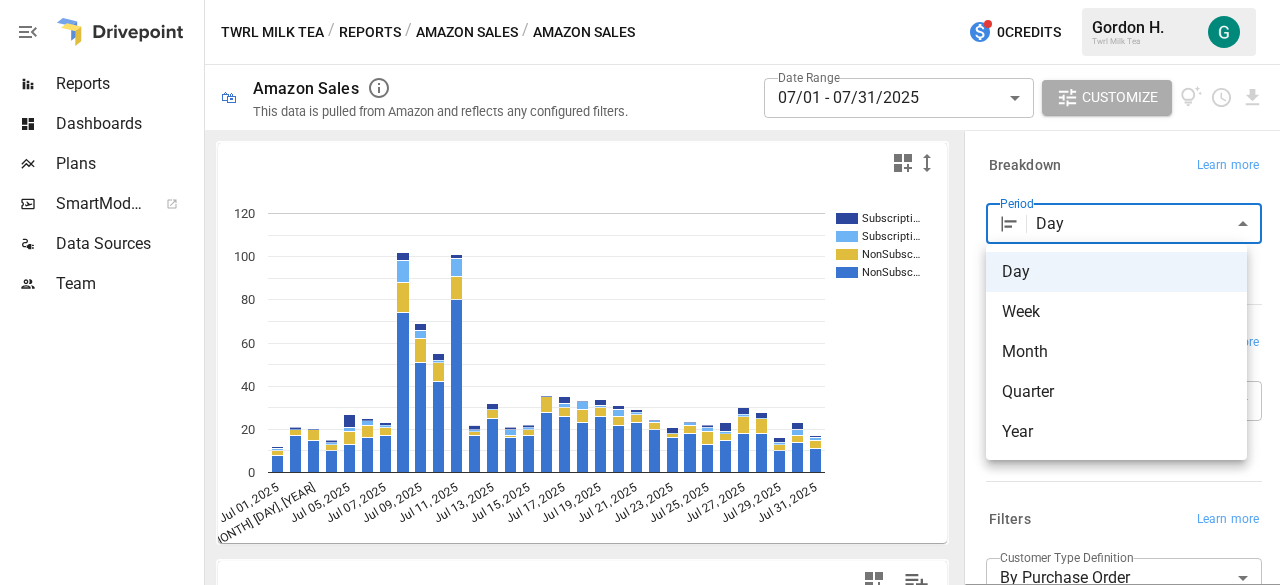 click on "Month" at bounding box center [1116, 352] 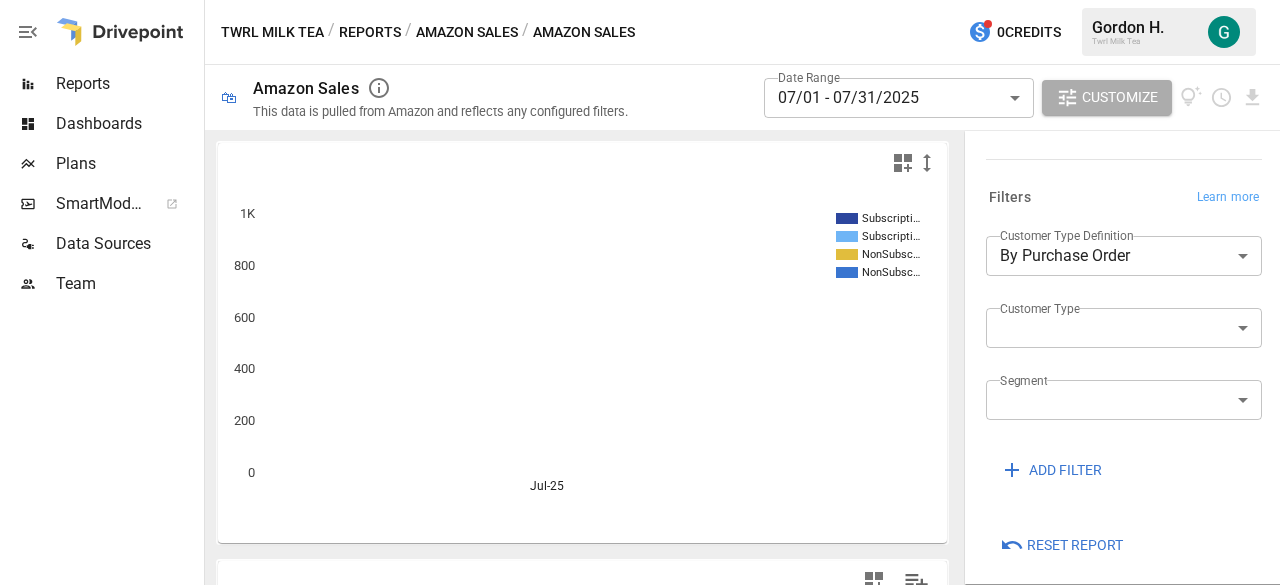 scroll, scrollTop: 332, scrollLeft: 0, axis: vertical 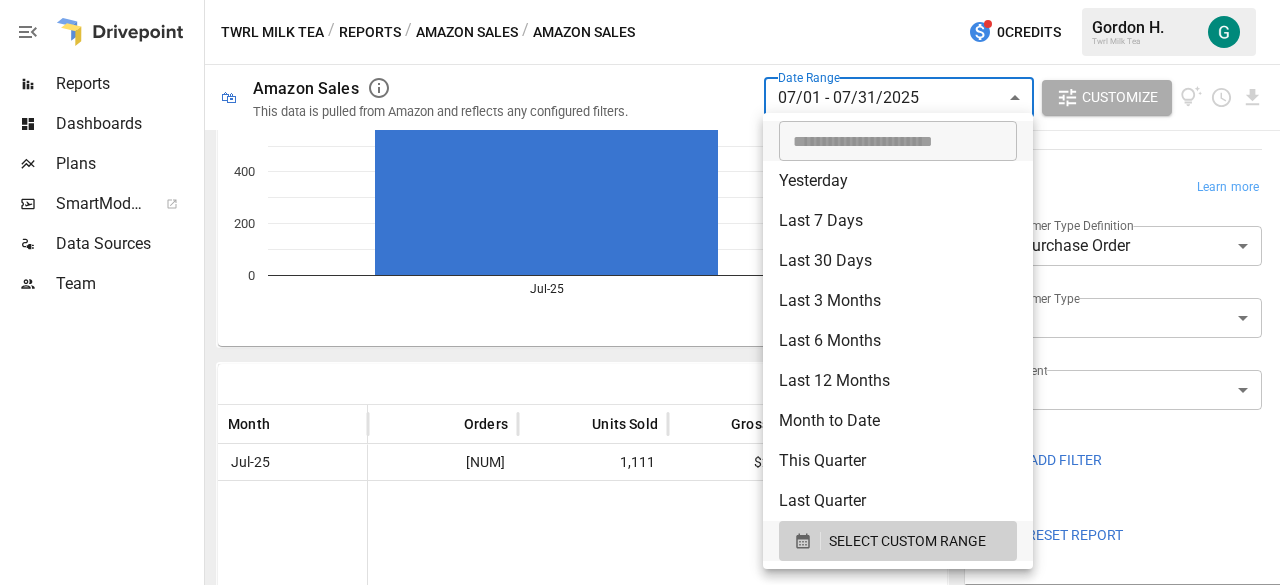 click on "**********" at bounding box center (640, 0) 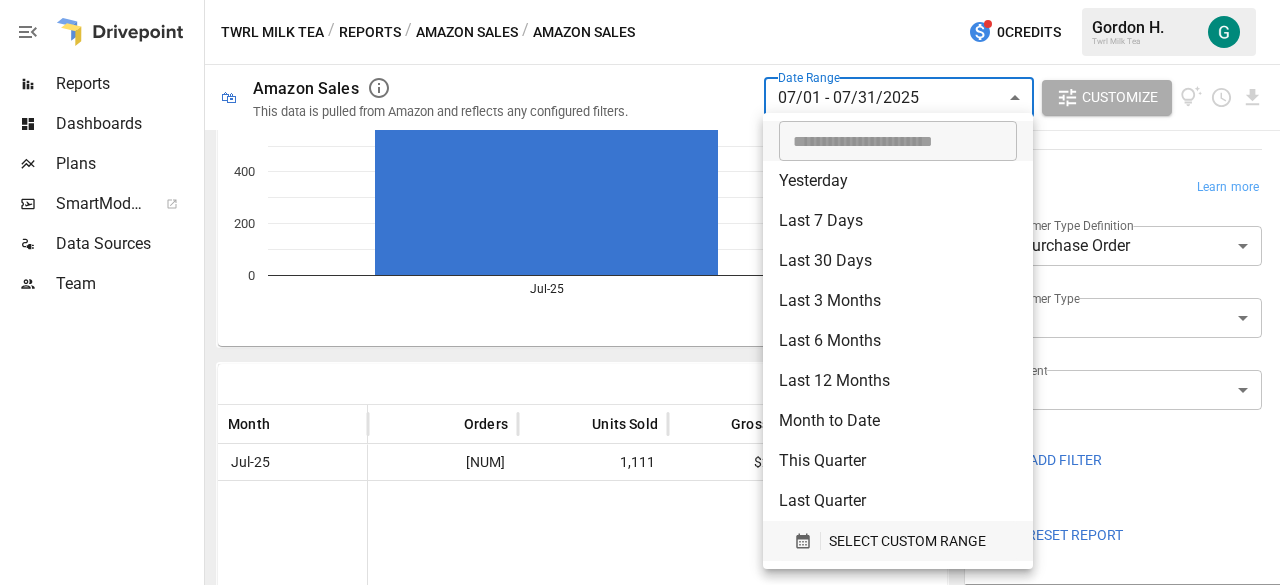 click on "SELECT CUSTOM RANGE" at bounding box center (907, 541) 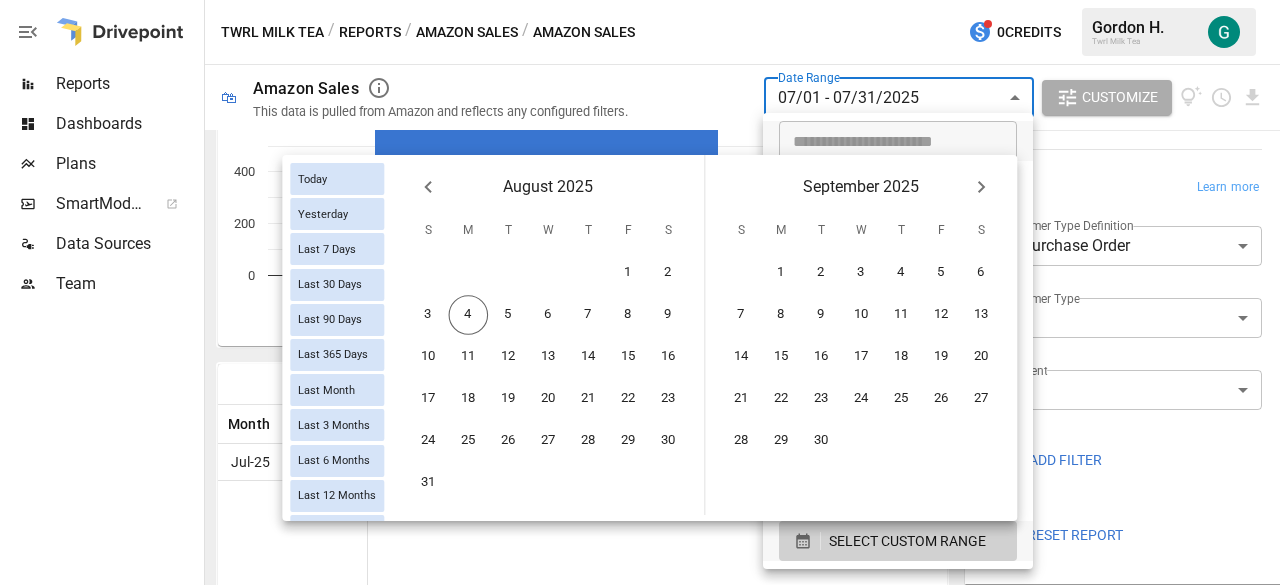 click 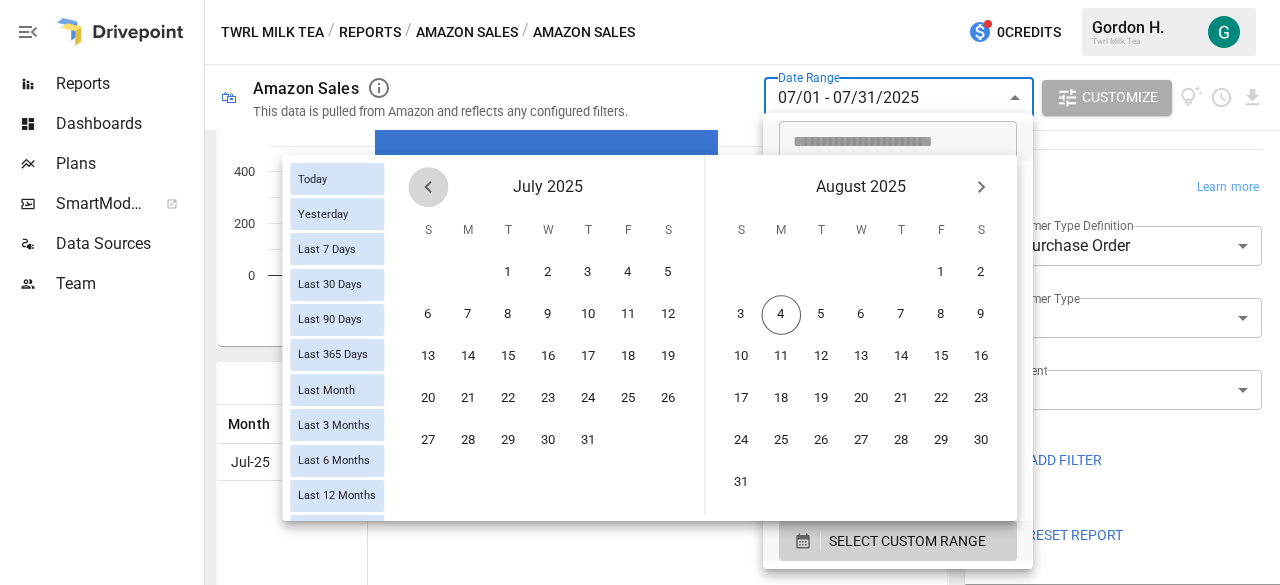 click 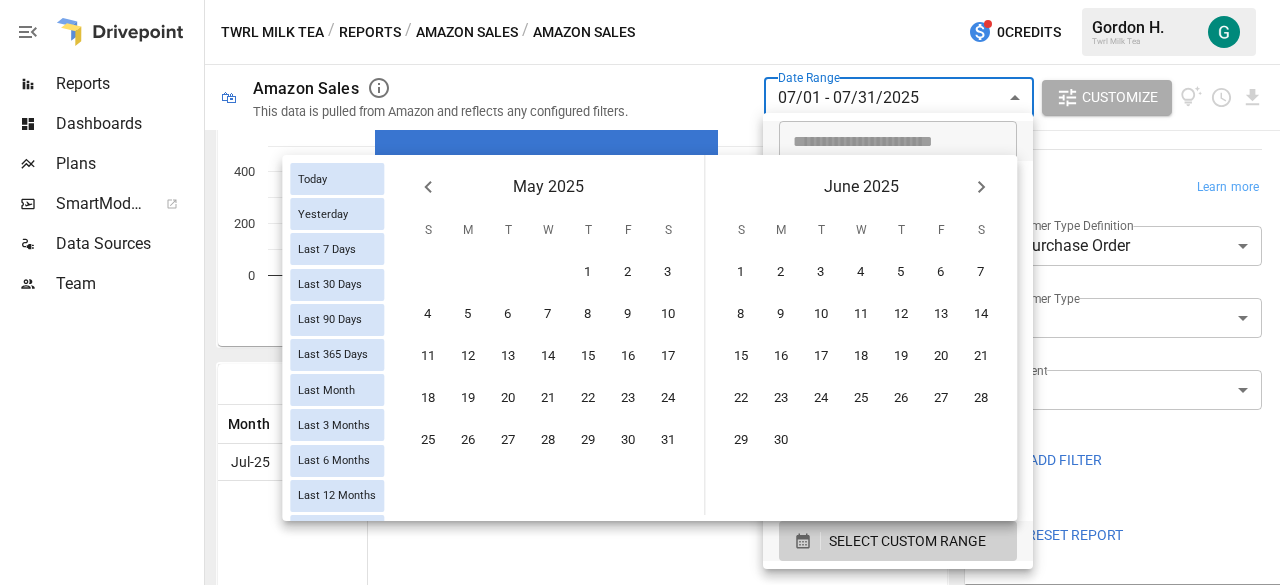 click 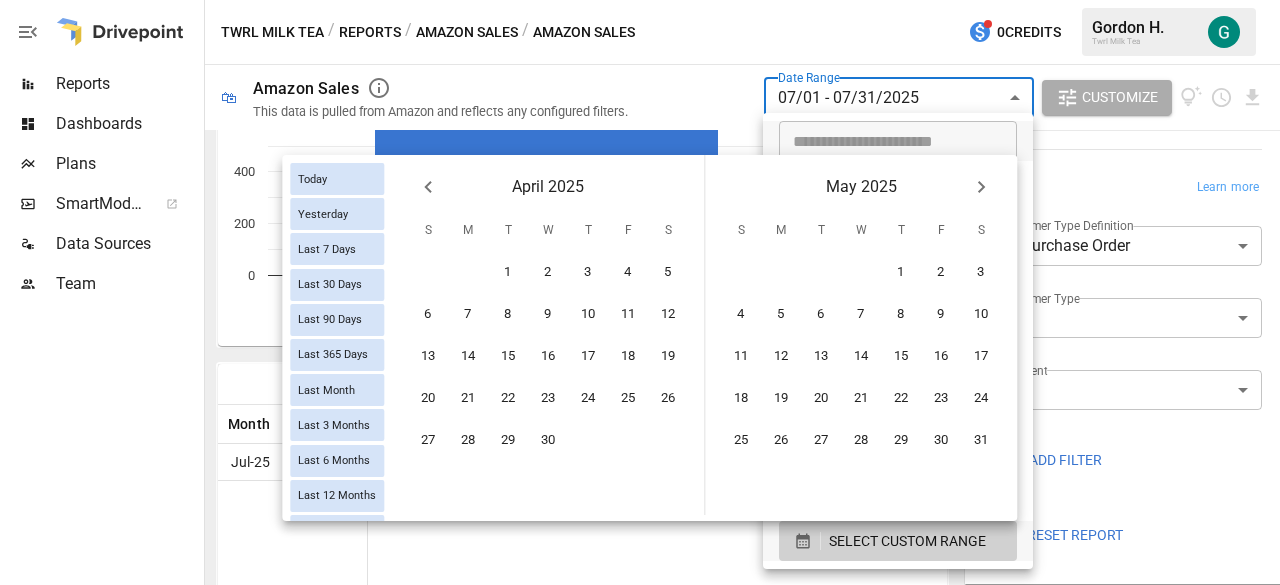 click 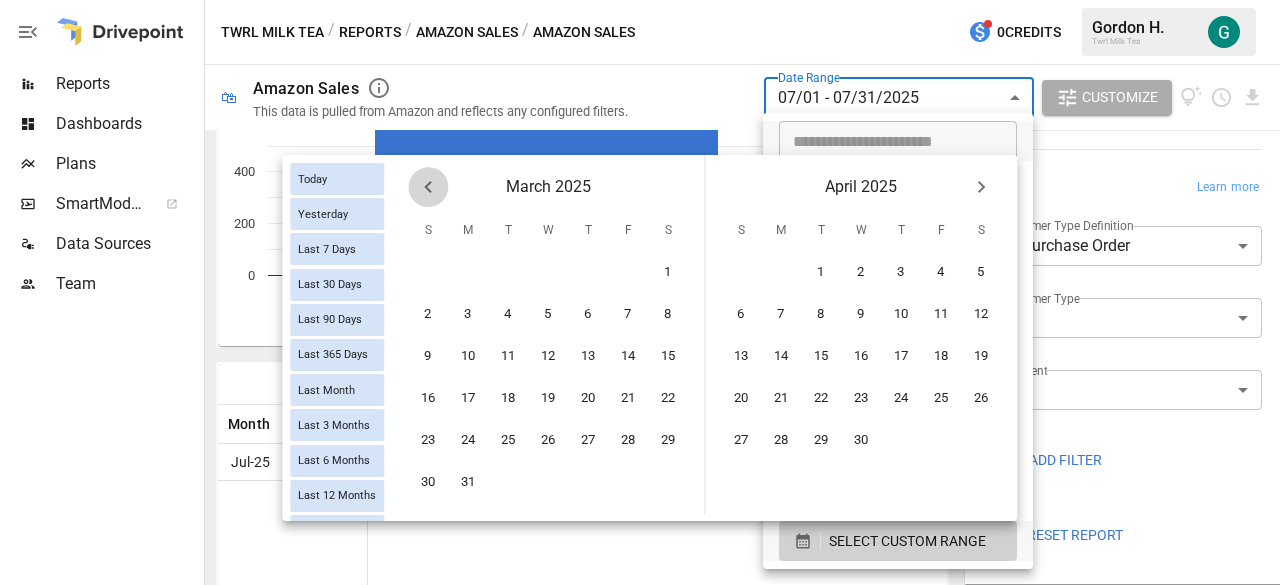 click 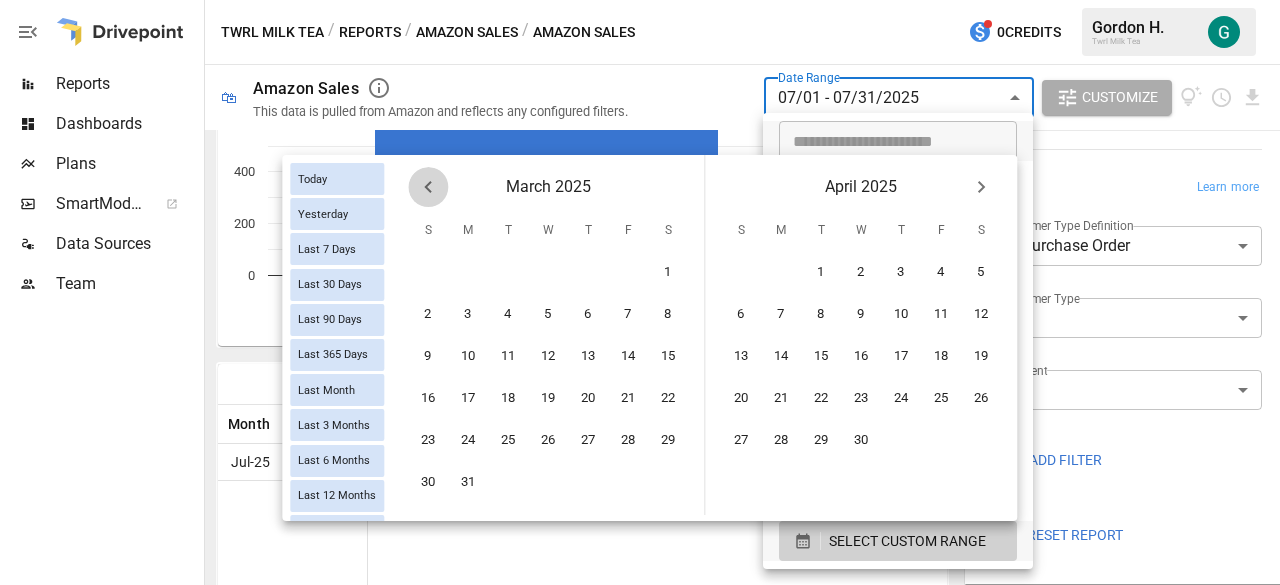 click 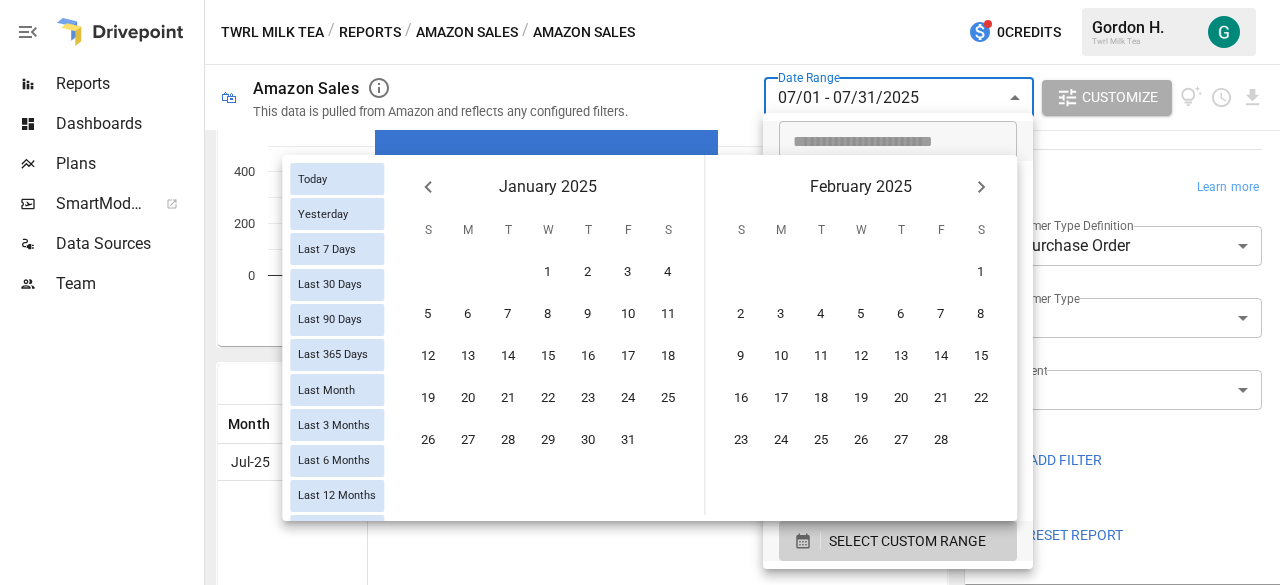 click 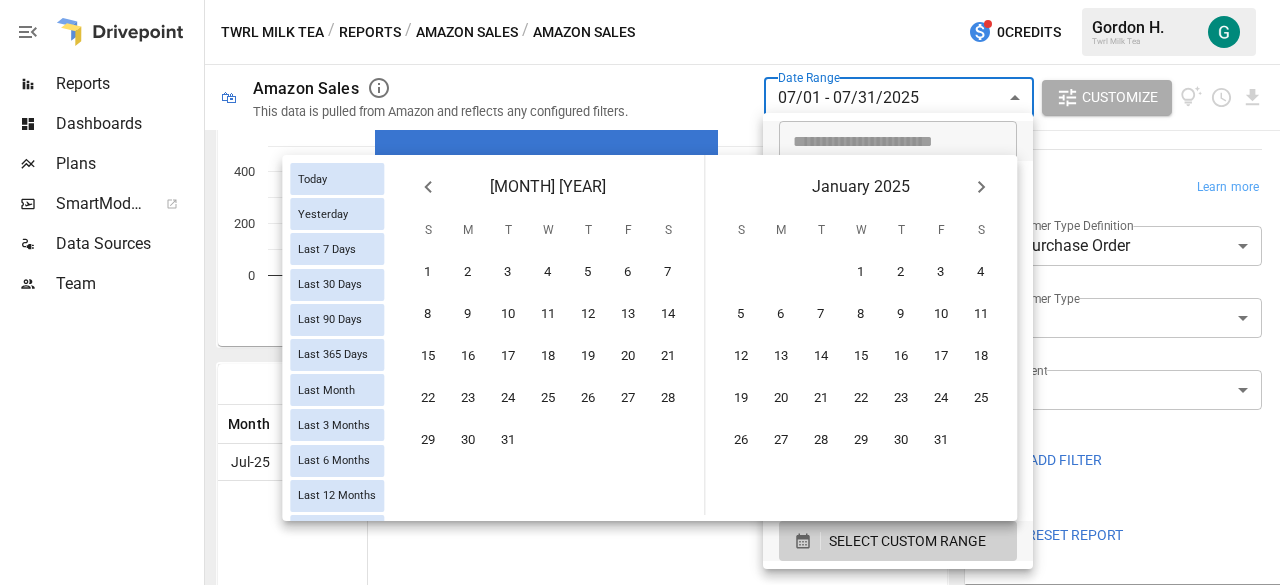 click 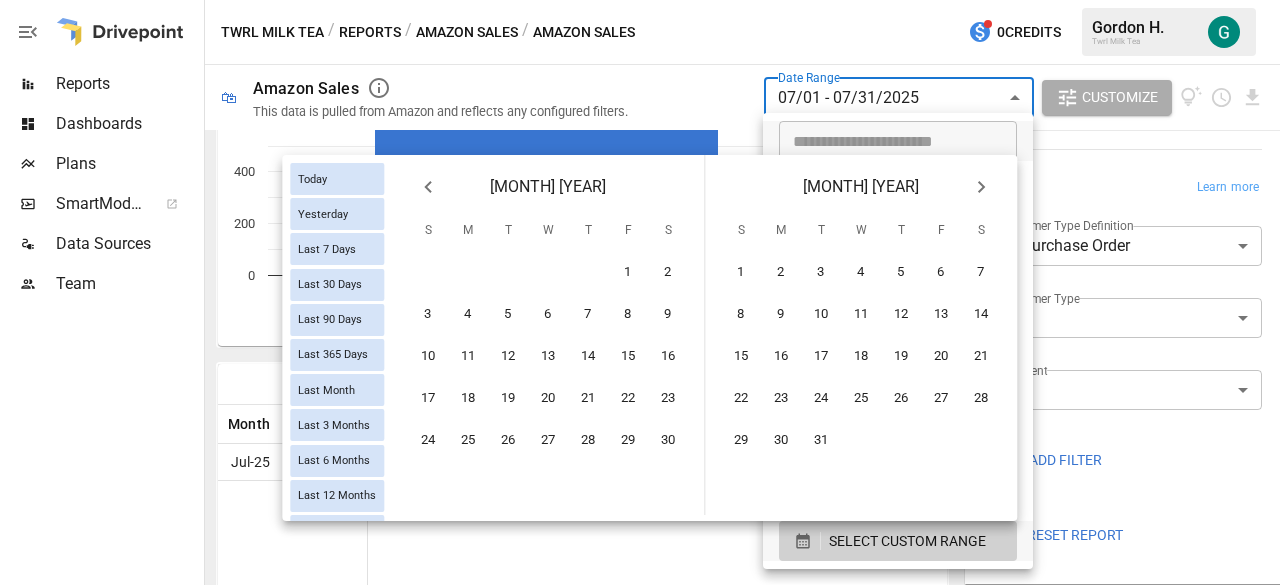 click 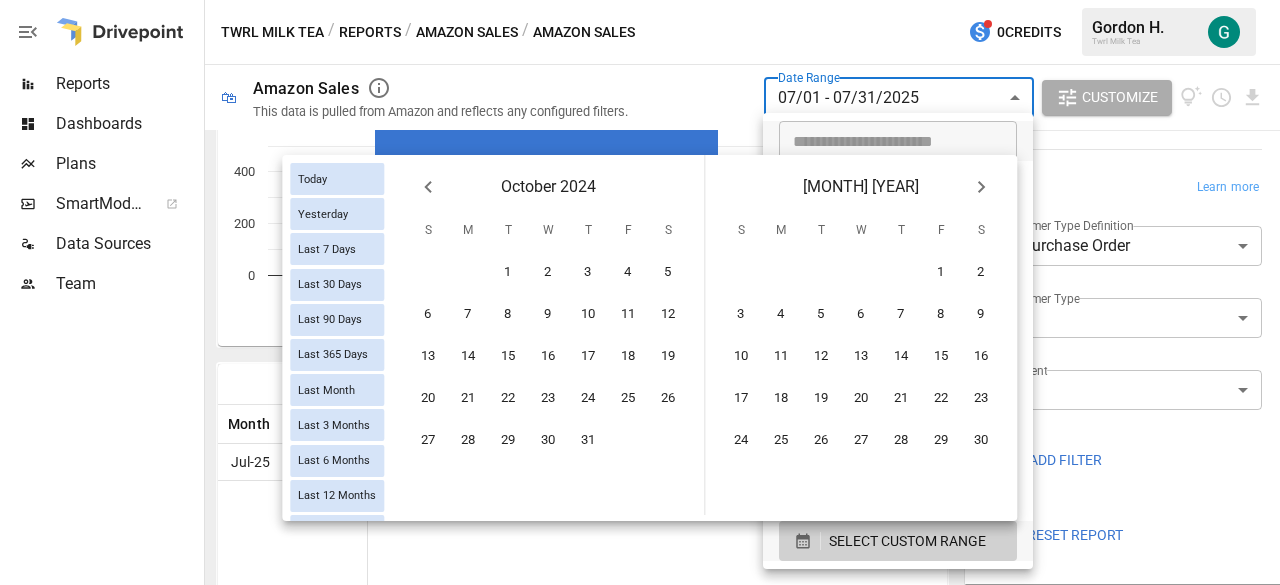 click 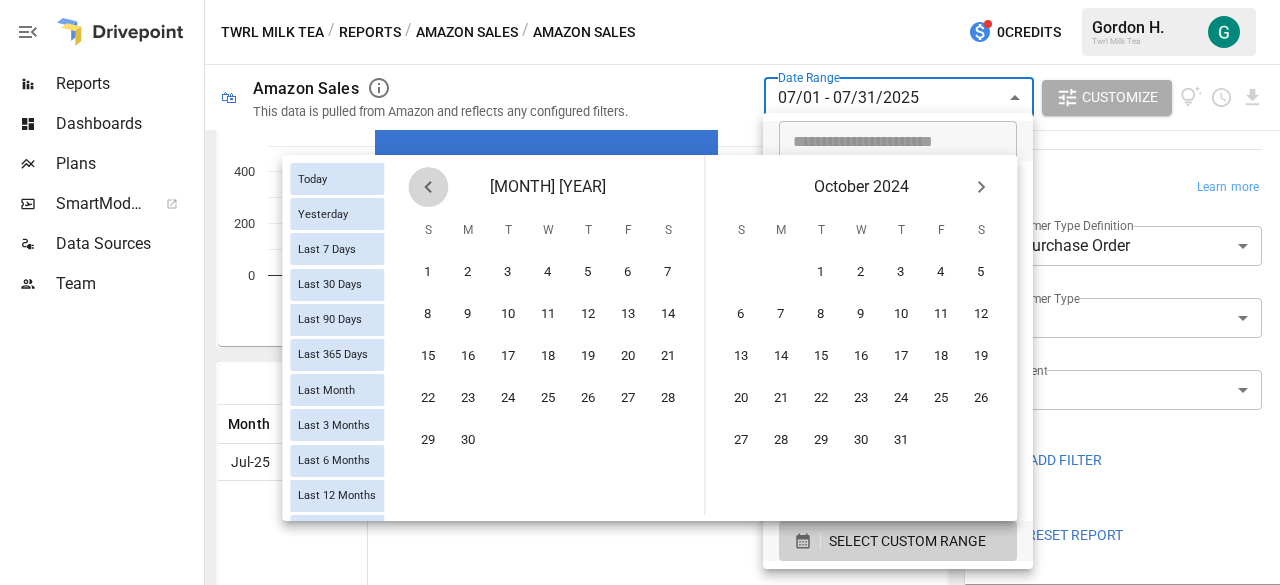 click 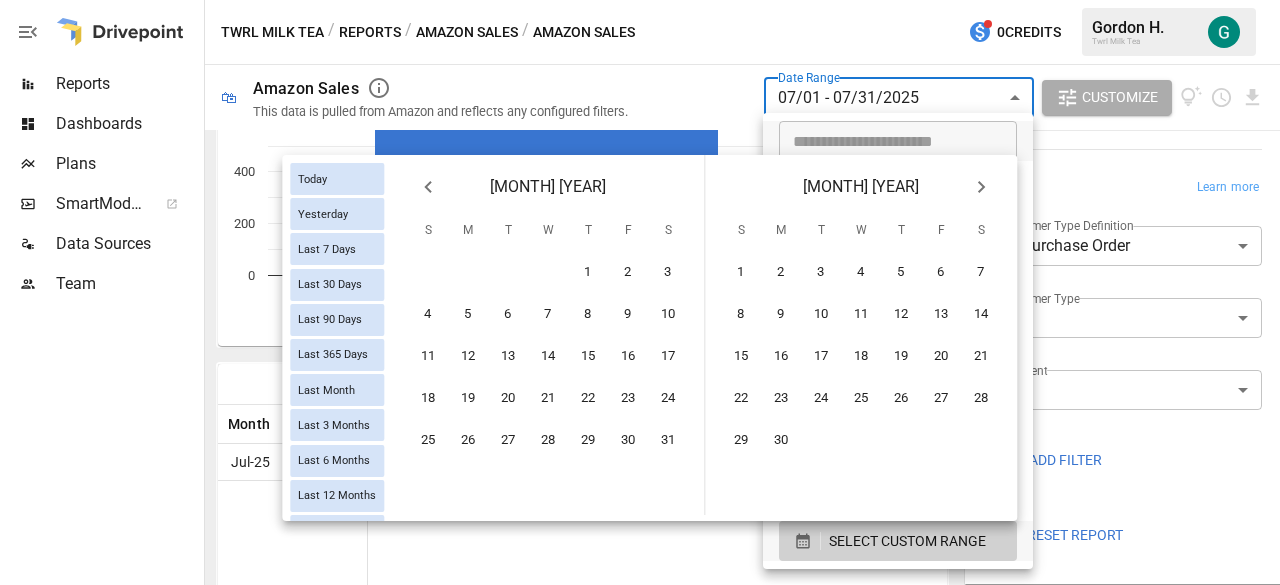 click 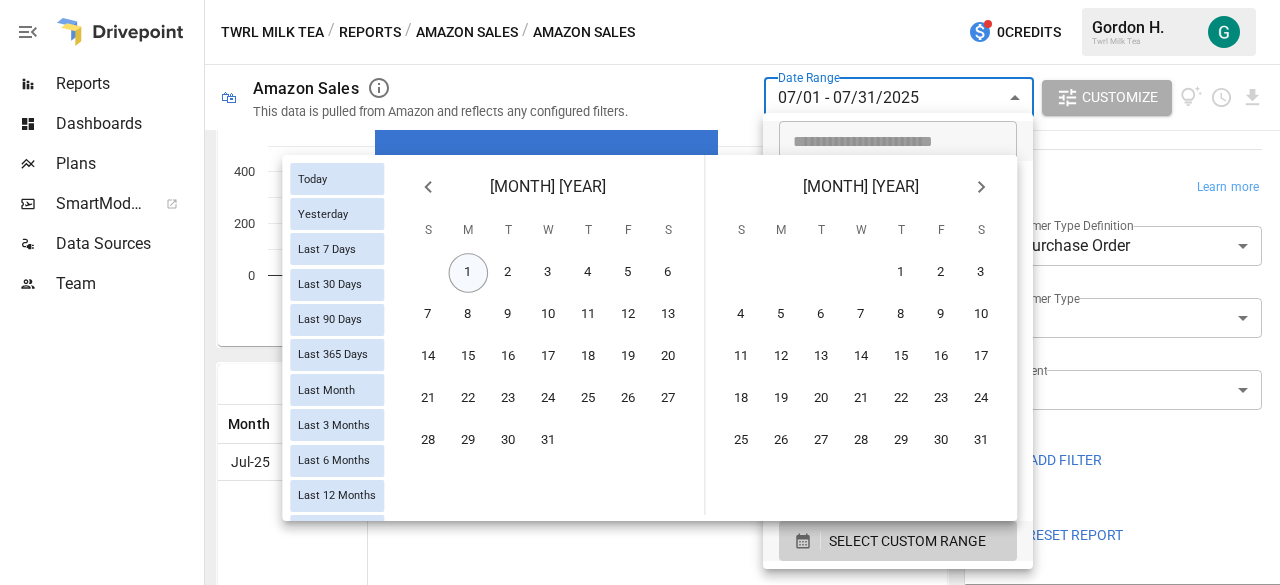 click on "1" at bounding box center (469, 273) 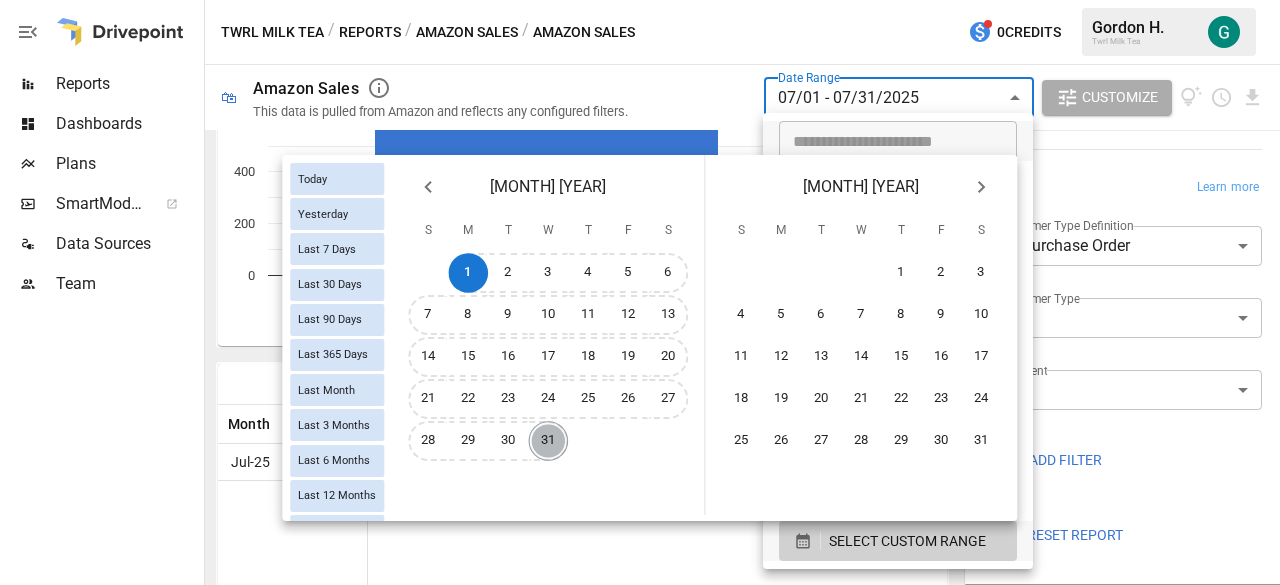 click on "31" at bounding box center (549, 441) 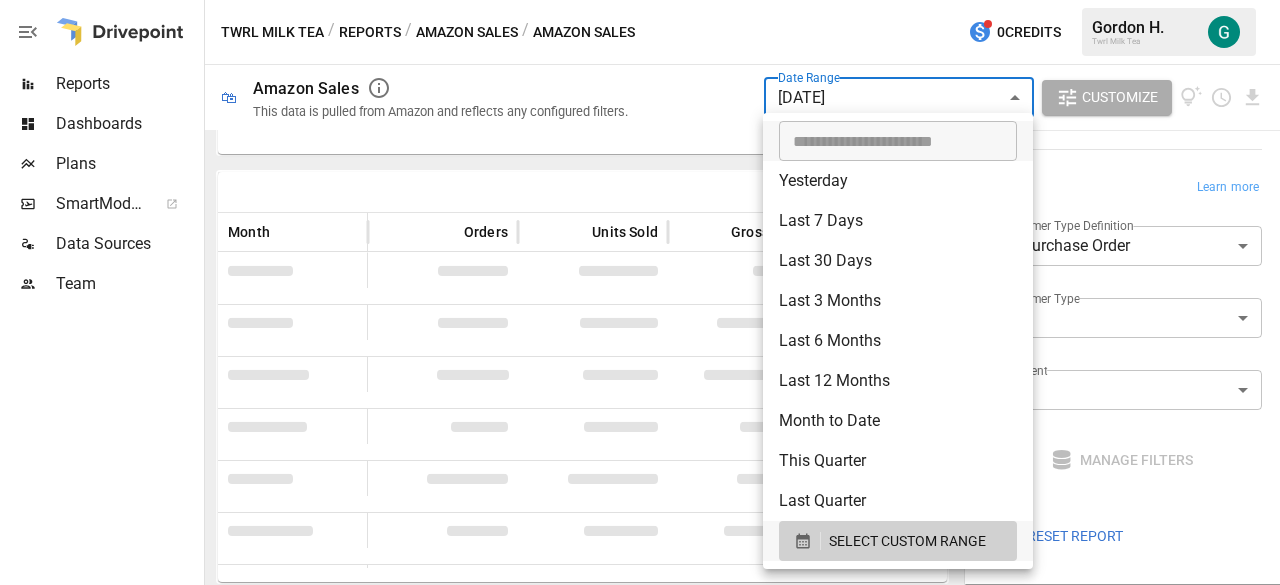 scroll, scrollTop: 197, scrollLeft: 0, axis: vertical 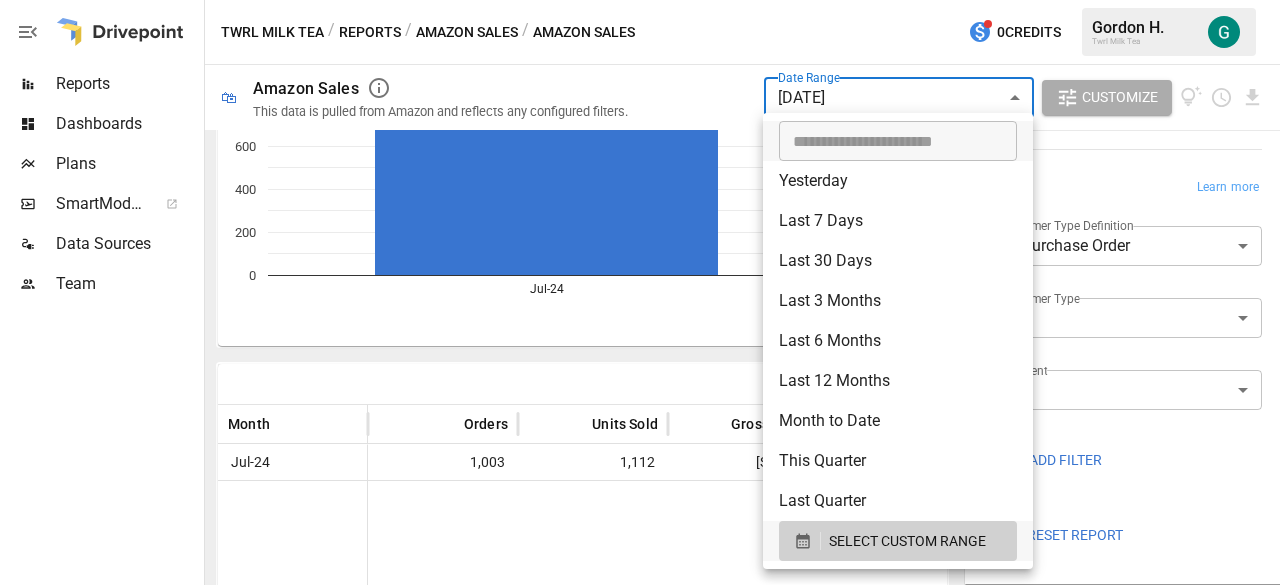click at bounding box center (640, 292) 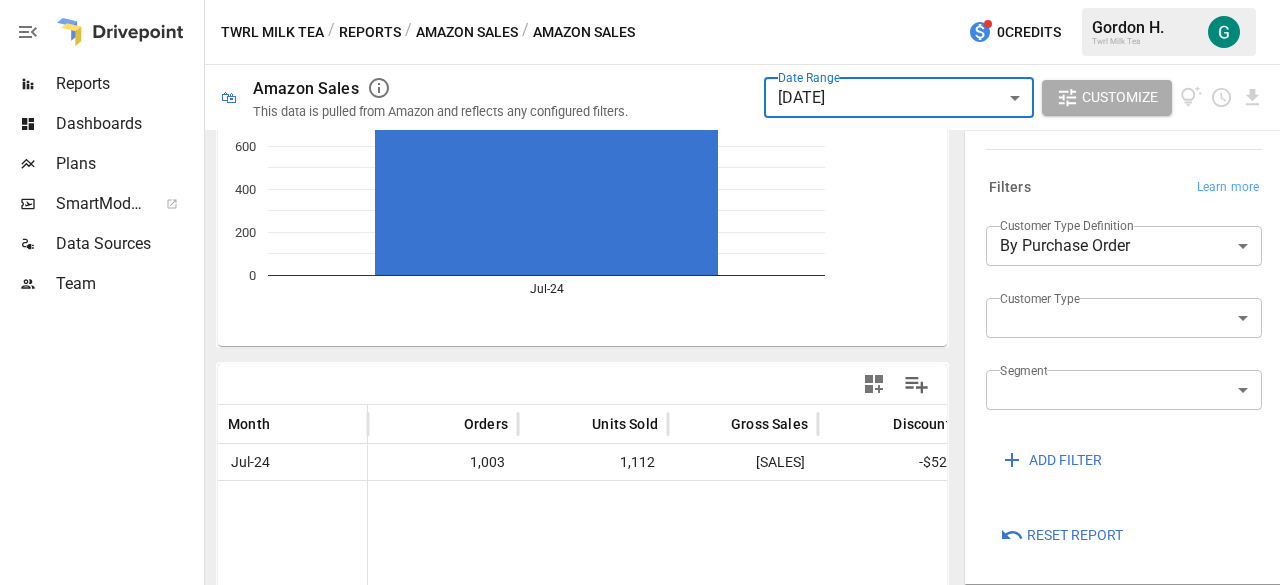 click on "Reports" at bounding box center (128, 84) 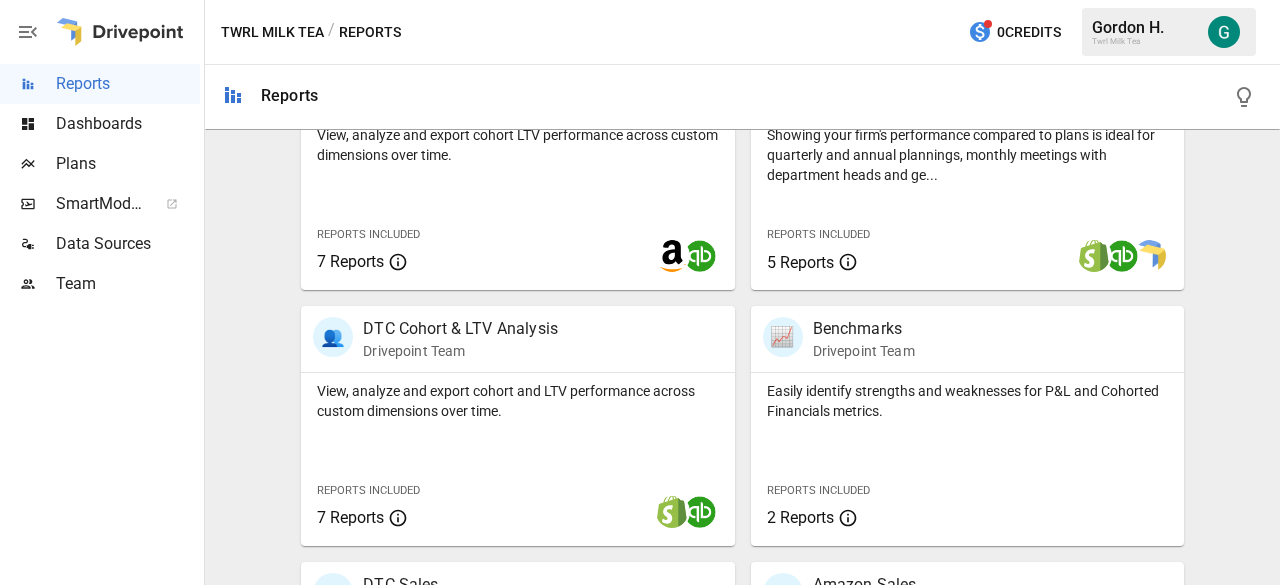 scroll, scrollTop: 760, scrollLeft: 0, axis: vertical 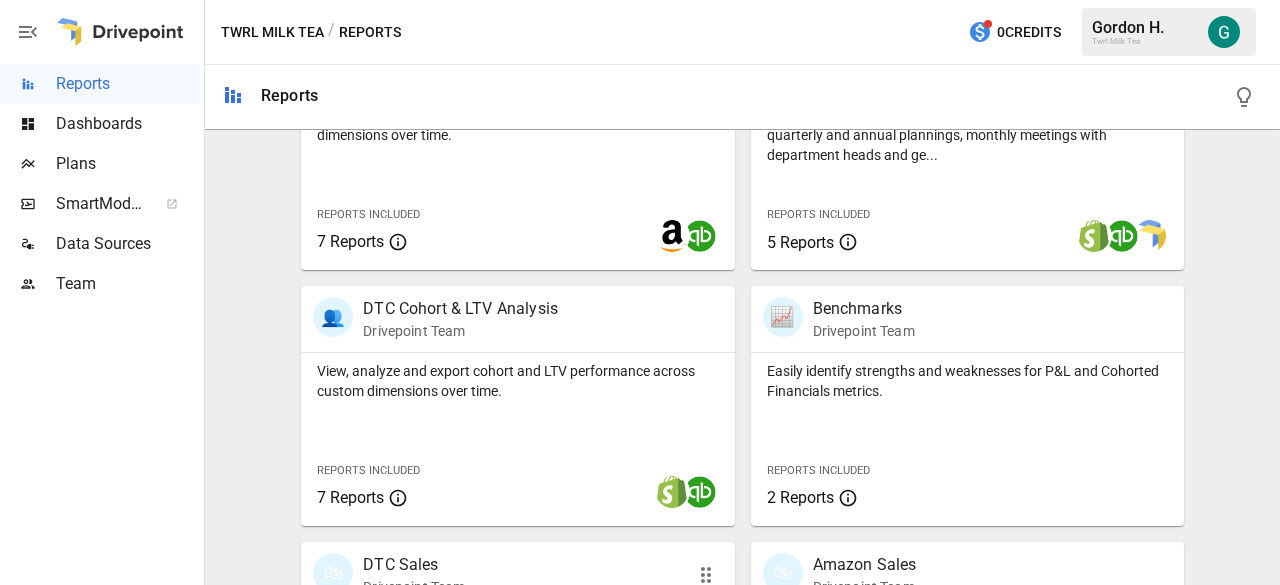 click on "DTC Sales" at bounding box center [414, 565] 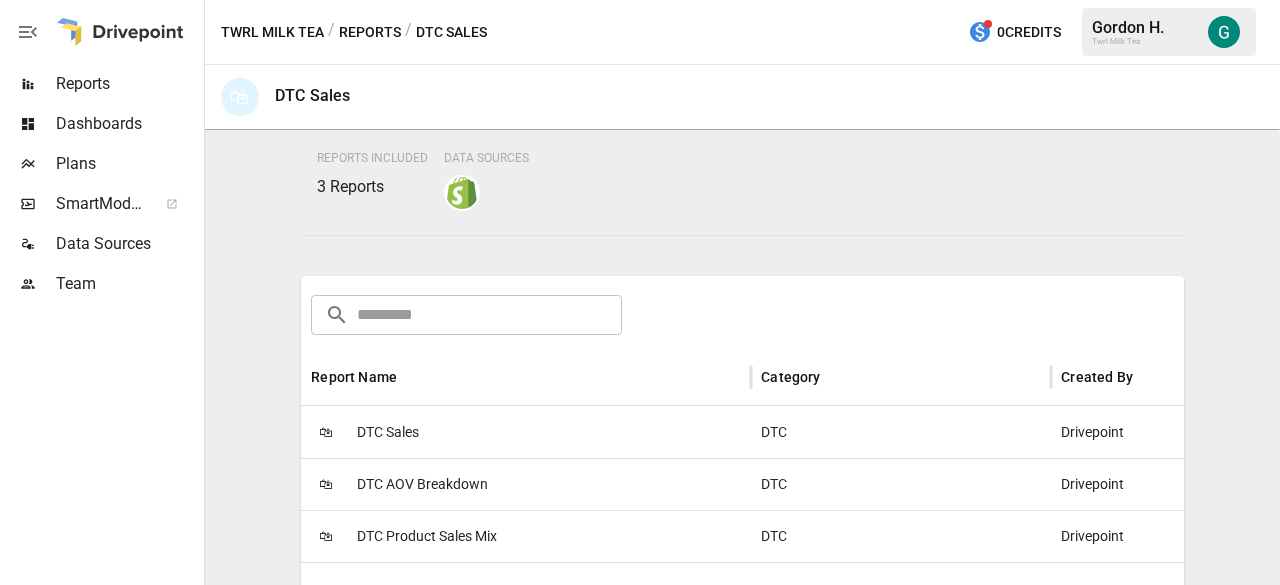 scroll, scrollTop: 193, scrollLeft: 0, axis: vertical 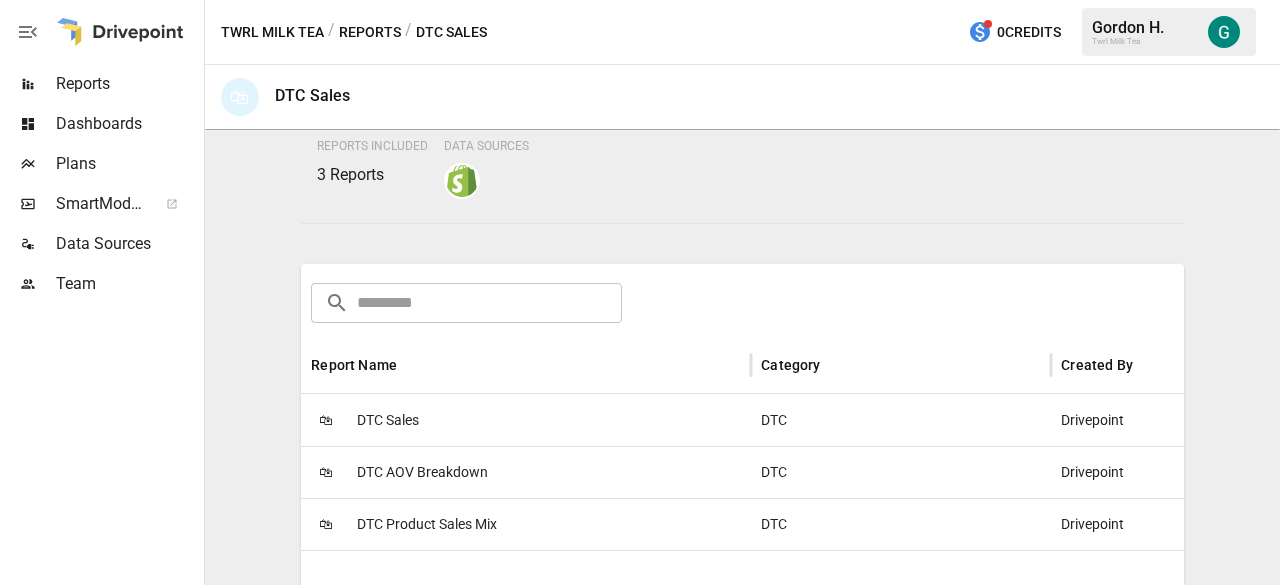 click on "🛍 DTC Sales" at bounding box center [526, 420] 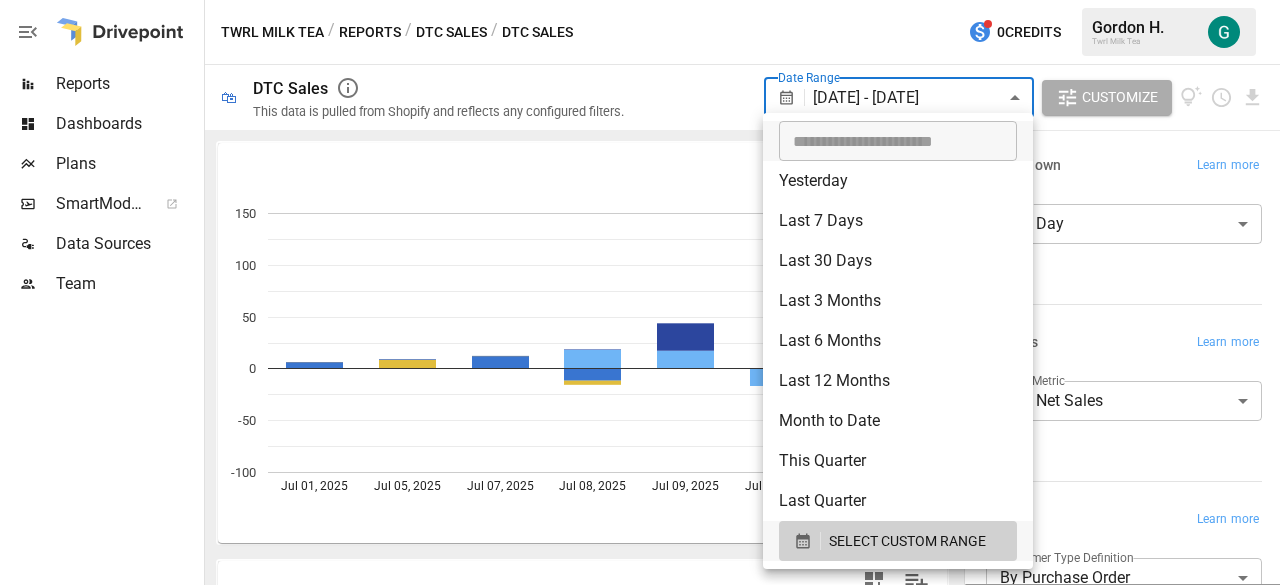 click on "**********" at bounding box center (640, 0) 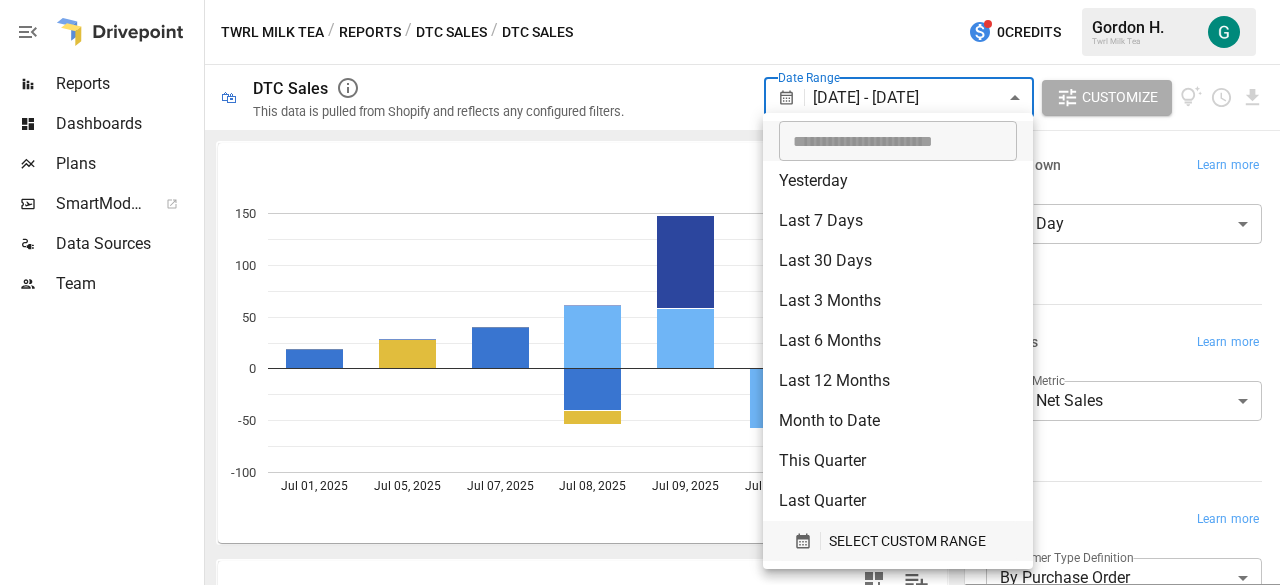 click on "SELECT CUSTOM RANGE" at bounding box center (907, 541) 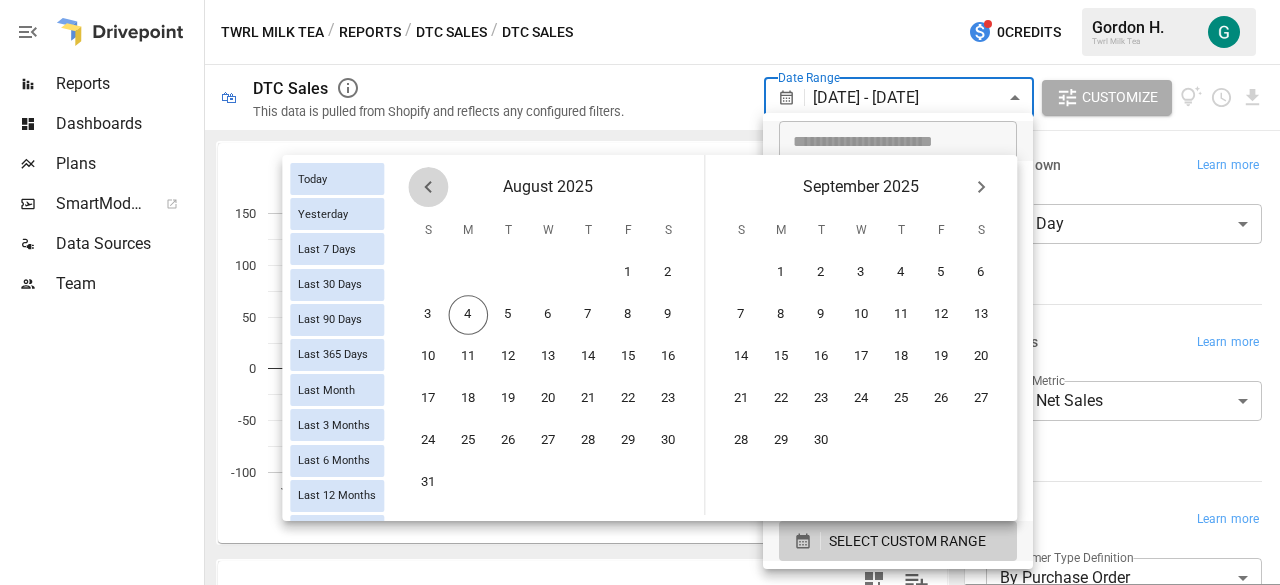 click 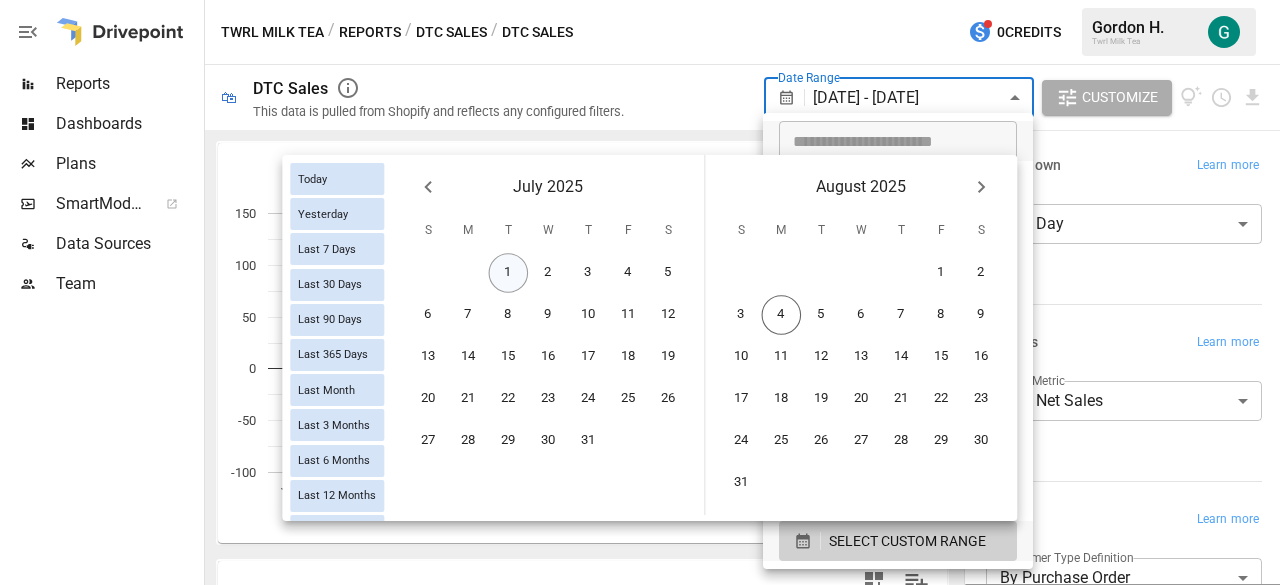 click on "1" at bounding box center [509, 273] 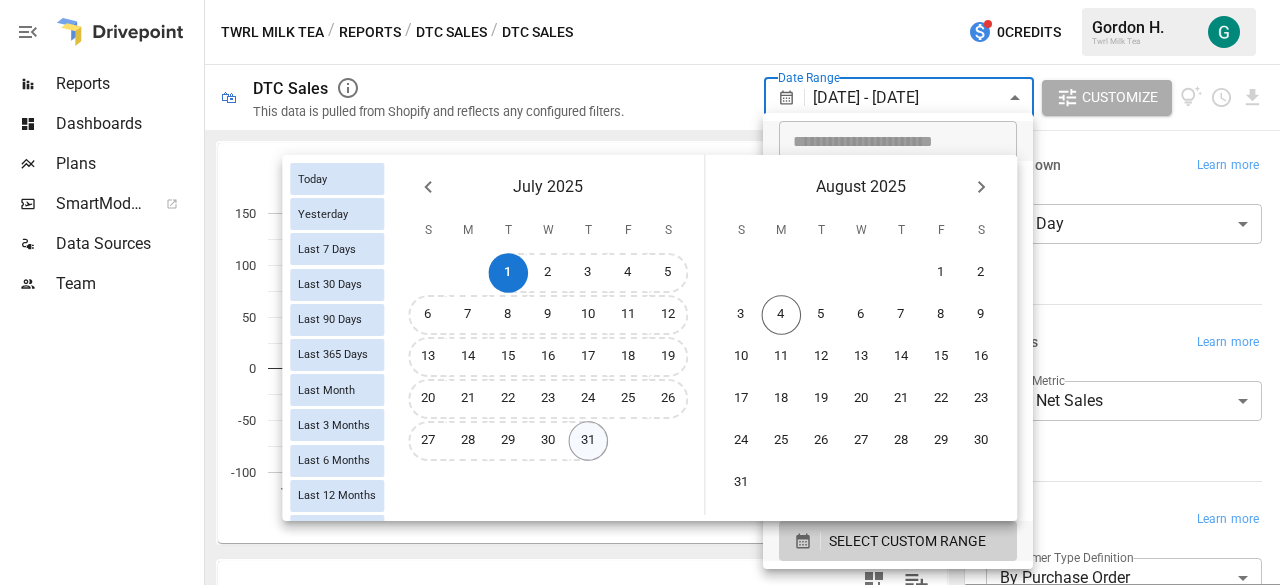 click on "31" at bounding box center (589, 441) 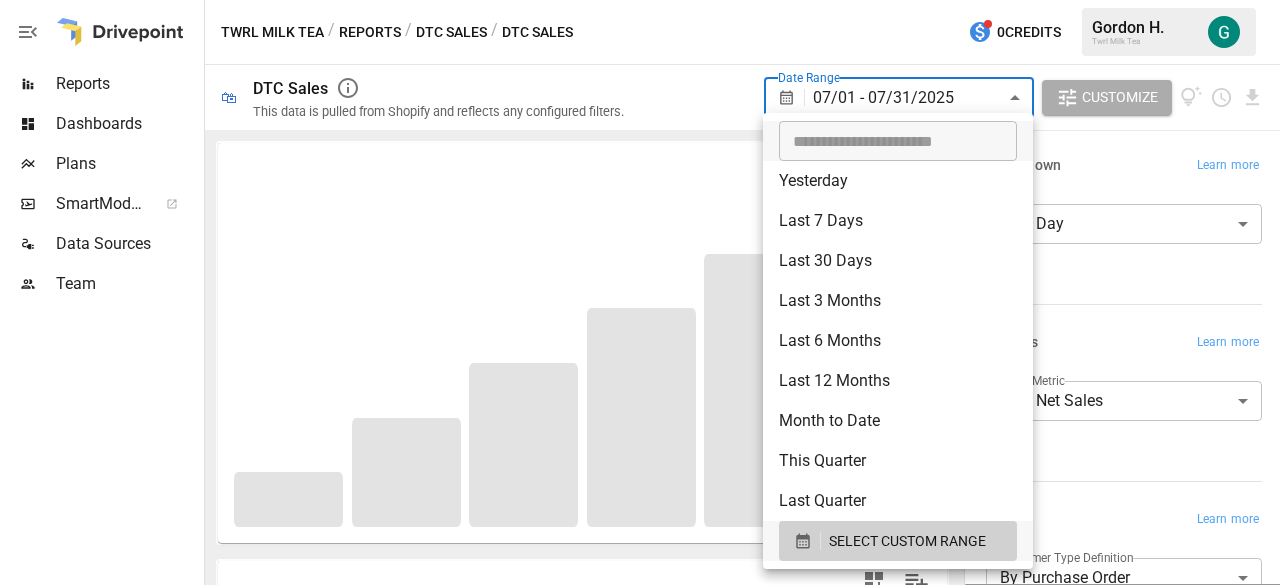 click at bounding box center [640, 292] 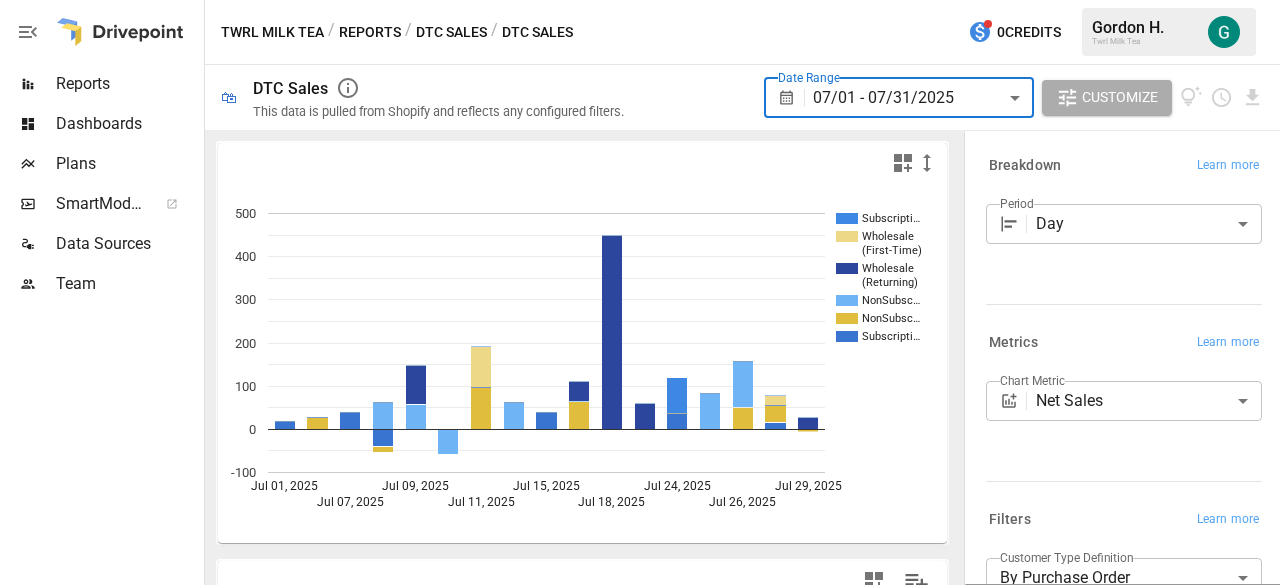 click on "Reports Dashboards Plans SmartModel ™ Data Sources Team Twrl Milk Tea / Reports / DTC Sales / DTC Sales 0  Credits [NAME] Twrl Milk Tea 🛍 DTC Sales This data is pulled from Shopify and reflects any configured filters. Date Range [DATE] - [DATE] ****** ​ Customize Subscripti… Wholesale (First-Time) Wholesale (Returning) NonSubsc… NonSubsc… Subscripti… Jul [DAY], [YEAR] Jul [DAY], [YEAR] Jul [DAY], [YEAR] Jul [DAY], [YEAR] Jul [DAY], [YEAR] Jul [DAY], [YEAR] Jul [DAY], [YEAR] Jul [DAY], [YEAR] Jul [DAY], [YEAR] -100 0 100 200 300 400 500 (First-Time) Day Orders Units Sold Gross Sales Discounts Returns Jul [DAY], [YEAR] 1 2 $46 $0 -$27 Jul [DAY], [YEAR] 1 2 $28 $0 $0 Jul [DAY], [YEAR] 1 3 $40 $0 $0 Jul [DAY], [YEAR] 1 2 $90 -$29 -$54 Jul [DAY], [YEAR] 2 6 $148 $0 $0 Jul [DAY], [YEAR] 0 0 $0 $0 -$58 Jul [DAY], [YEAR] 2 17 $191 $0 $0 Jul [DAY], [YEAR] 1 2 $85 -$24 $0 Jul [DAY], [YEAR] 1 1 $40 $0 $0 Jul [DAY], [YEAR] 3 5 $118 -$7 $0 Jul [DAY], [YEAR] 1 30 $450 $0 $0 Jul [DAY], [YEAR] 1 3 $67 -$7 $0 Jul [DAY], [YEAR] 2 4 $119 $0 $0 Jul [DAY], [YEAR] 2 5 $137 -$55 $0 Jul [DAY], [YEAR] 3 7 $262 -$104 $0 3 6 $95 $0" at bounding box center (640, 0) 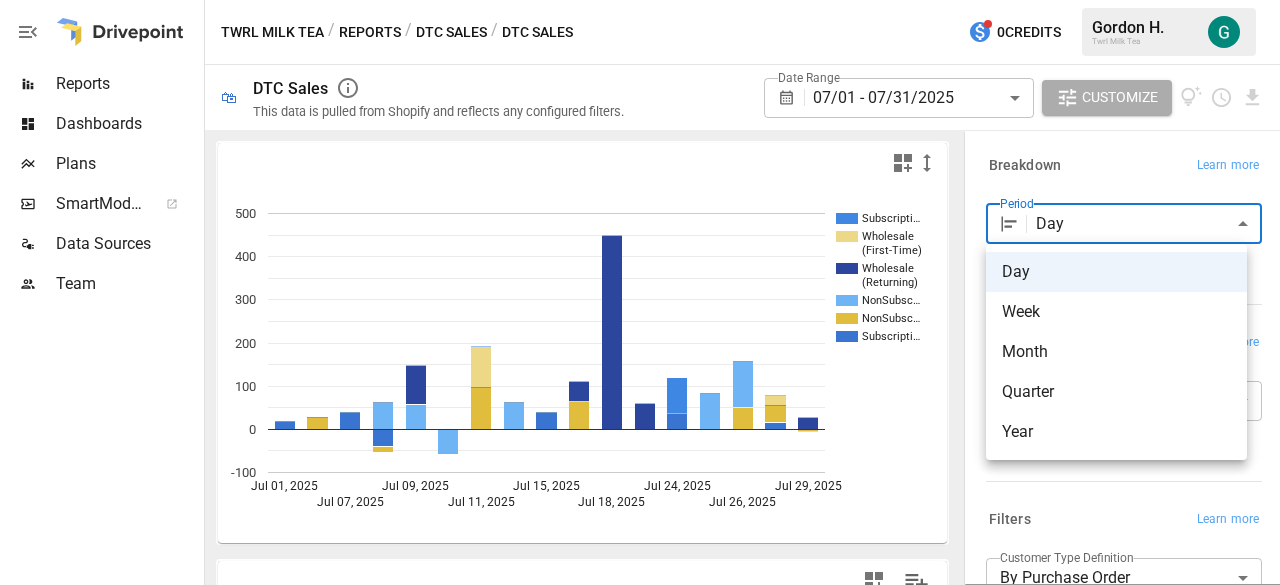click on "Month" at bounding box center [1116, 352] 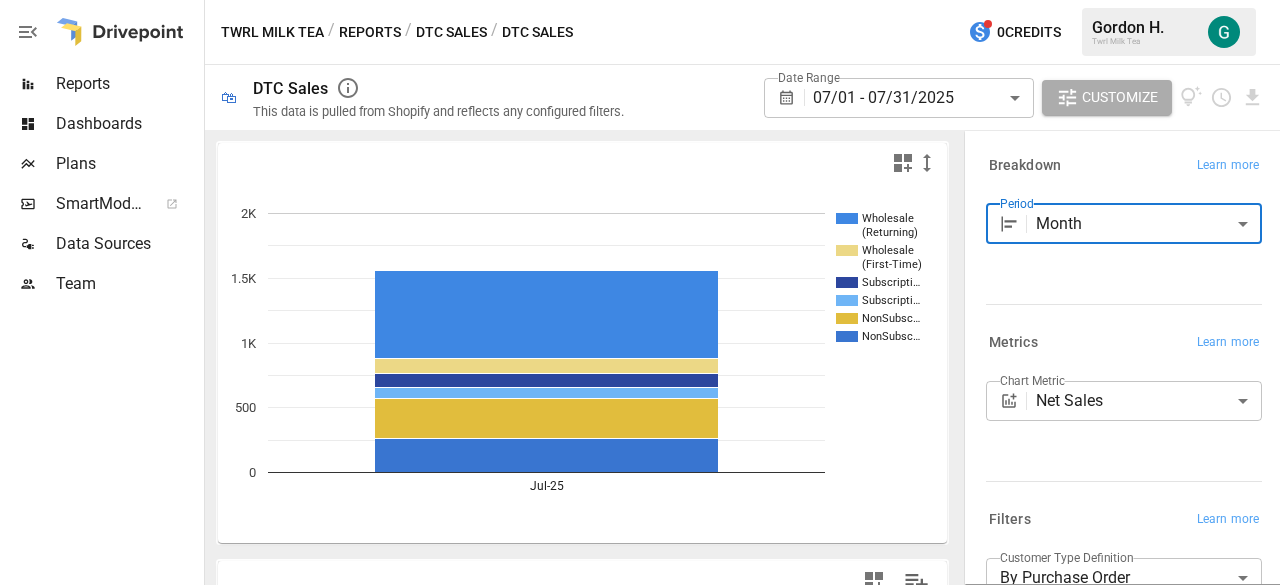 scroll, scrollTop: 43, scrollLeft: 0, axis: vertical 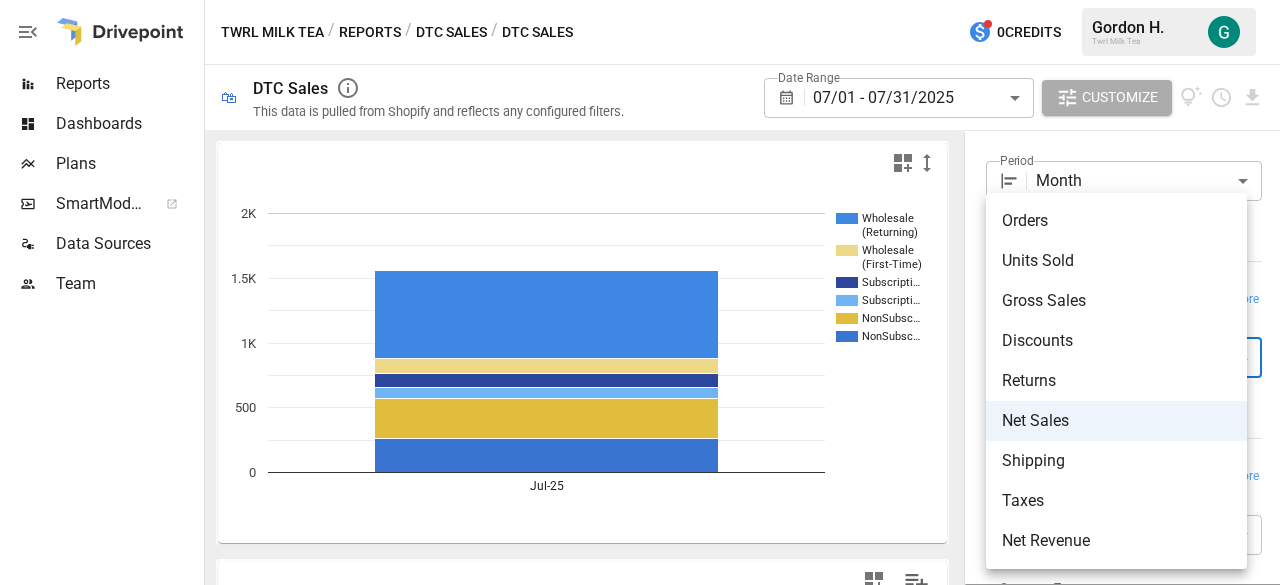 click on "**********" at bounding box center [640, 0] 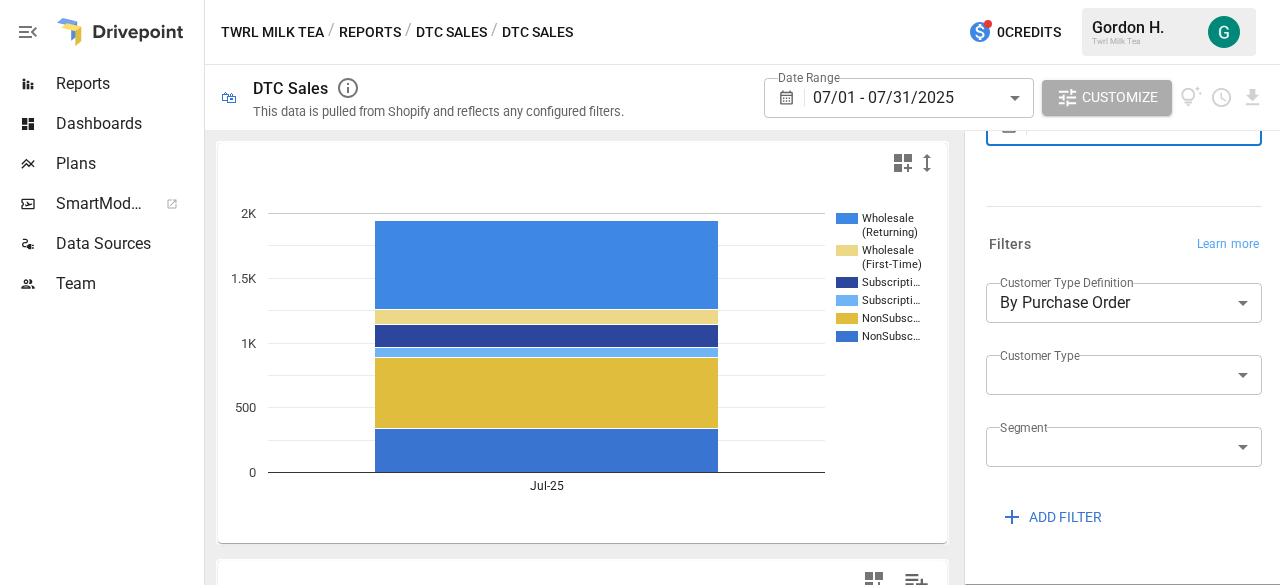 scroll, scrollTop: 276, scrollLeft: 0, axis: vertical 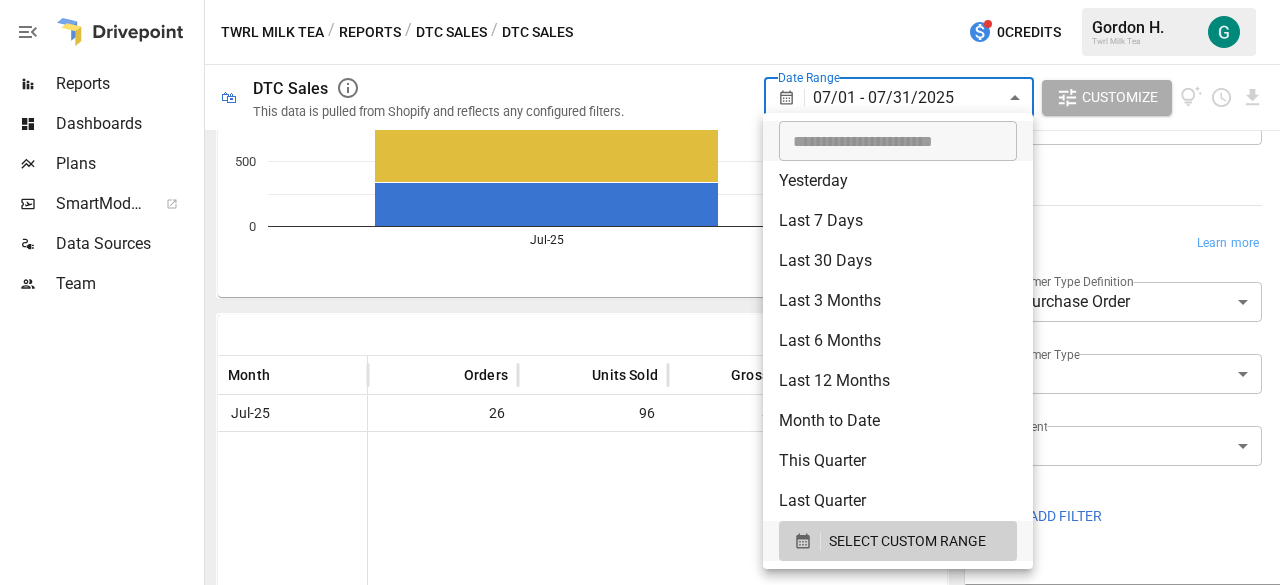 click on "**********" at bounding box center (640, 0) 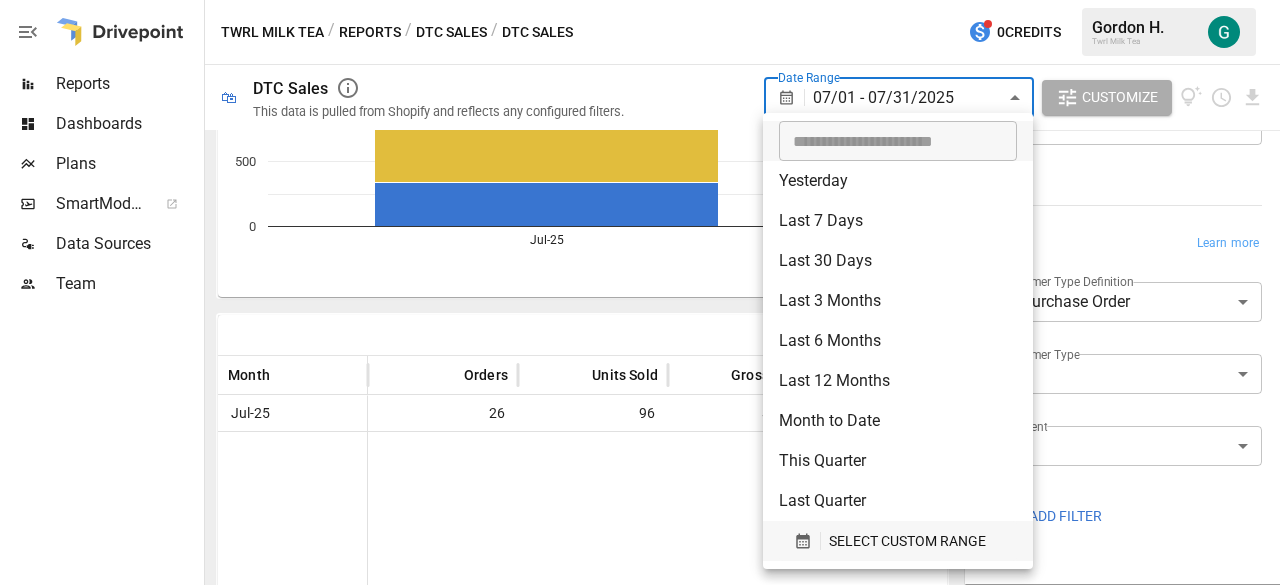click on "SELECT CUSTOM RANGE" at bounding box center (907, 541) 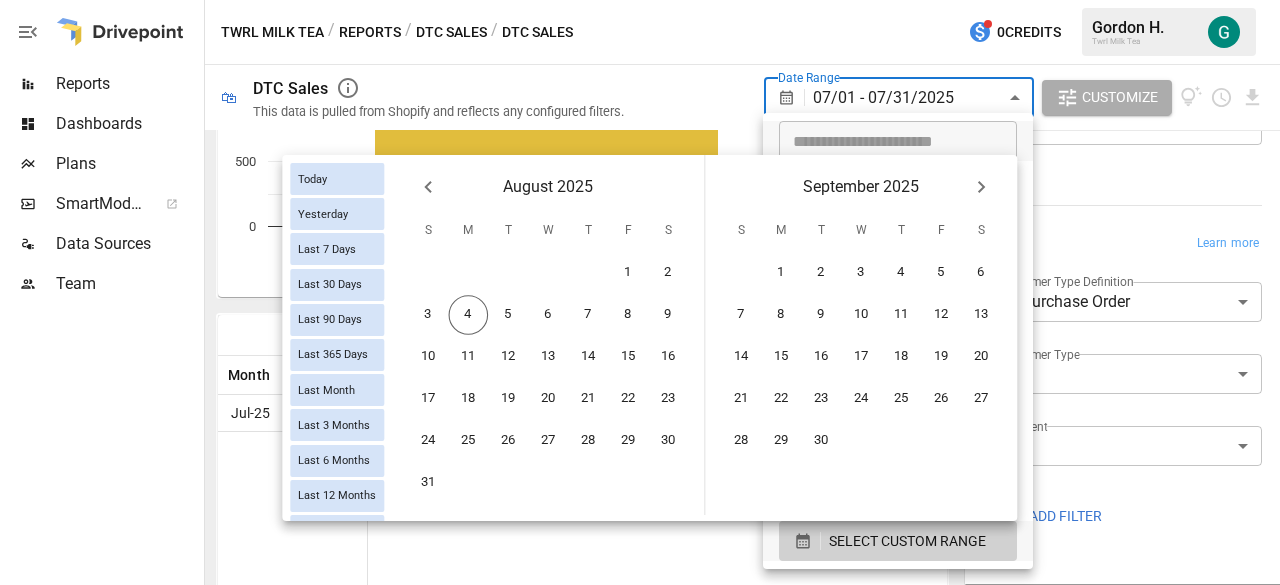 click 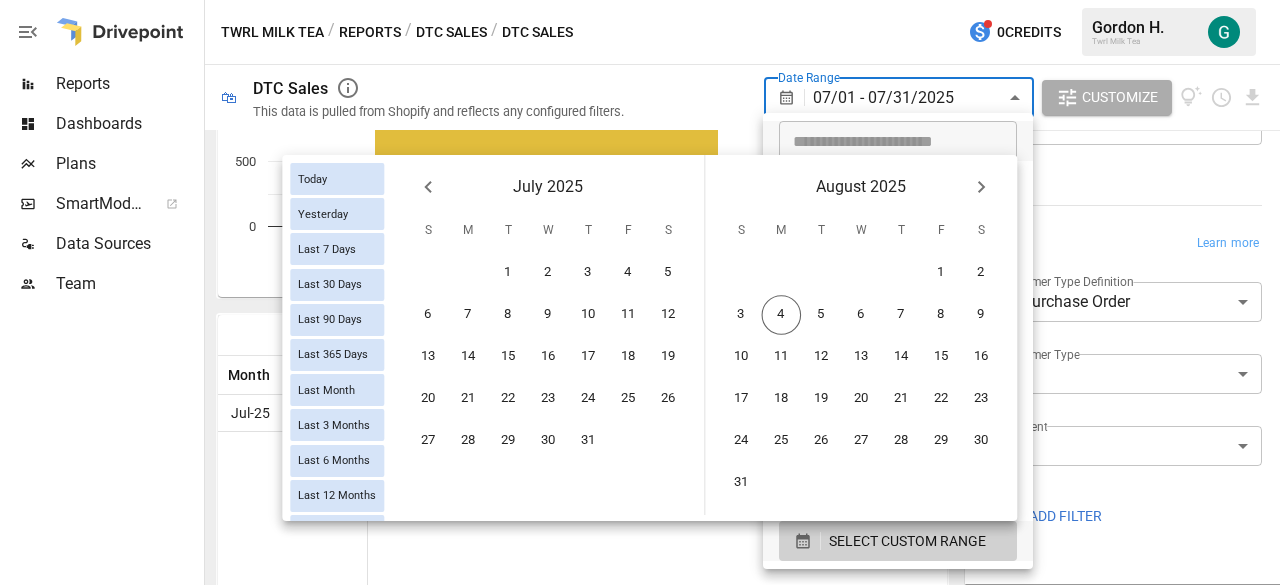 click 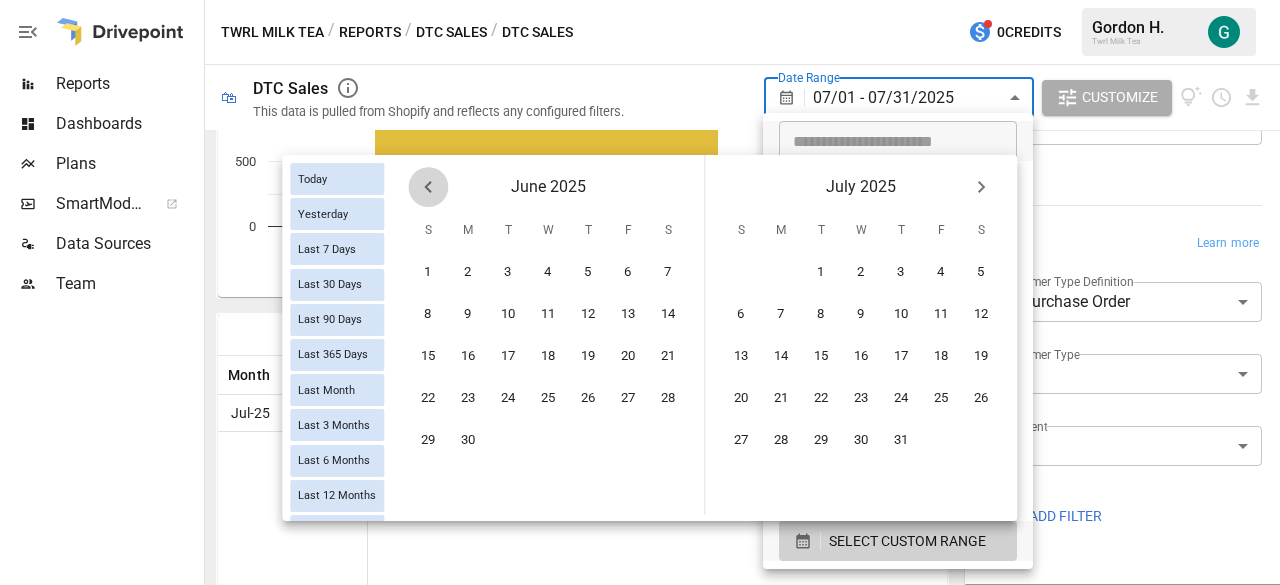 click 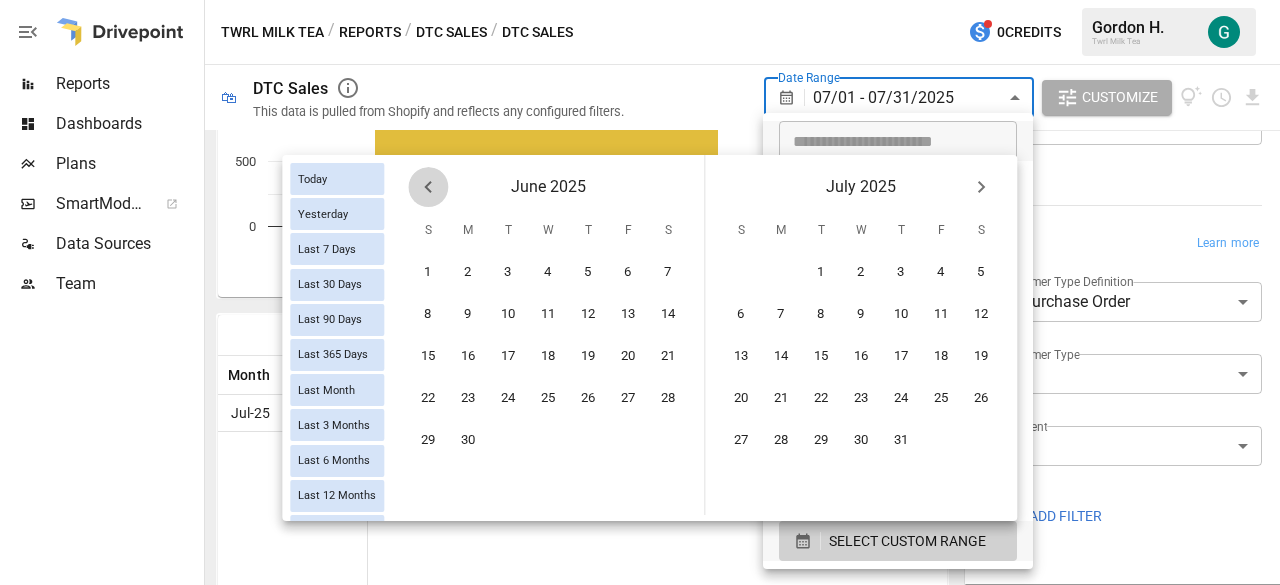 click 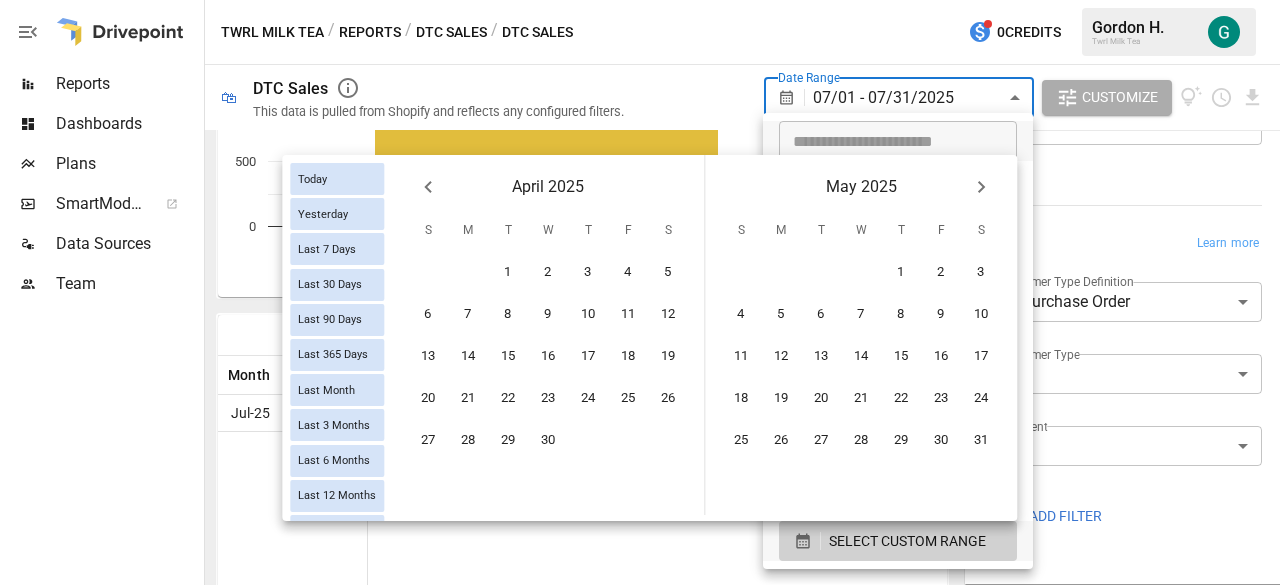 click 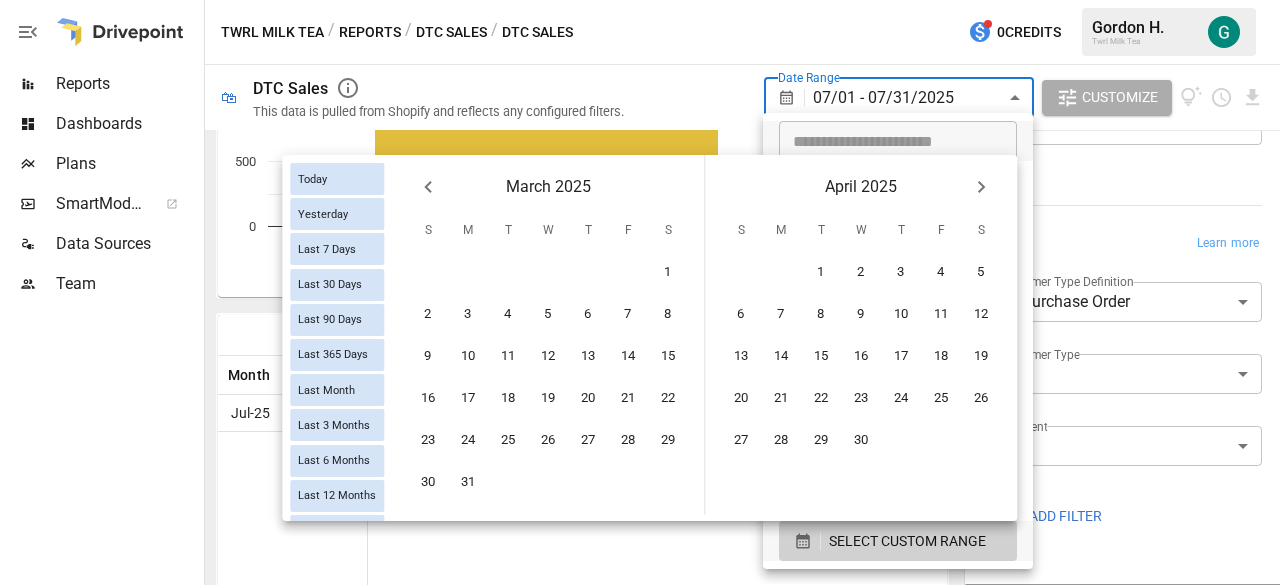 click 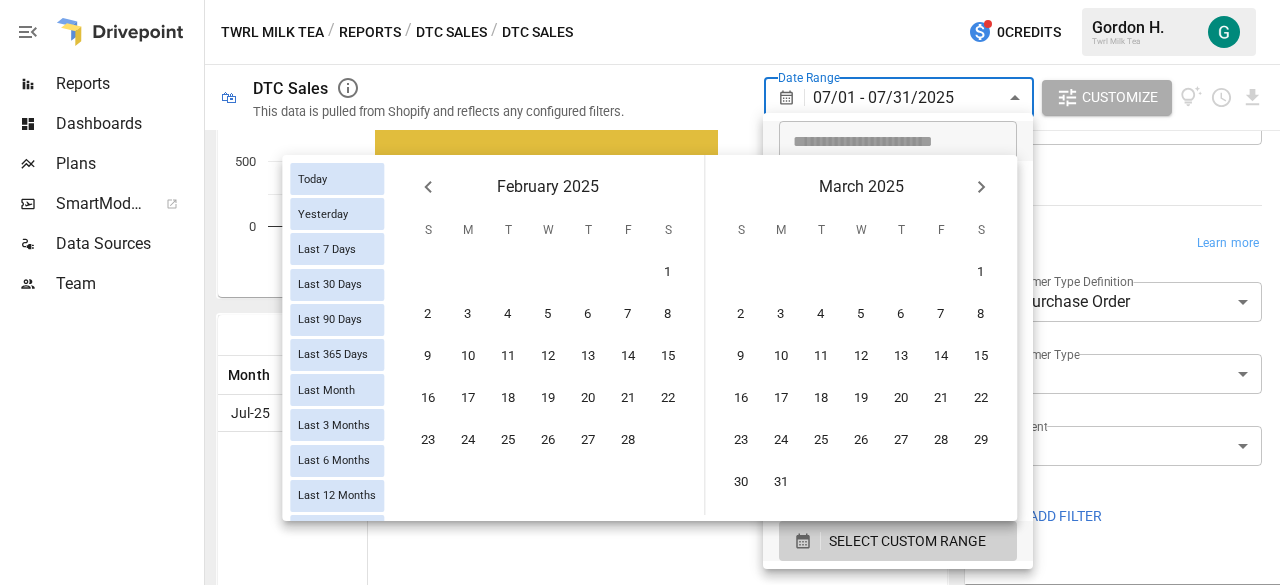 click 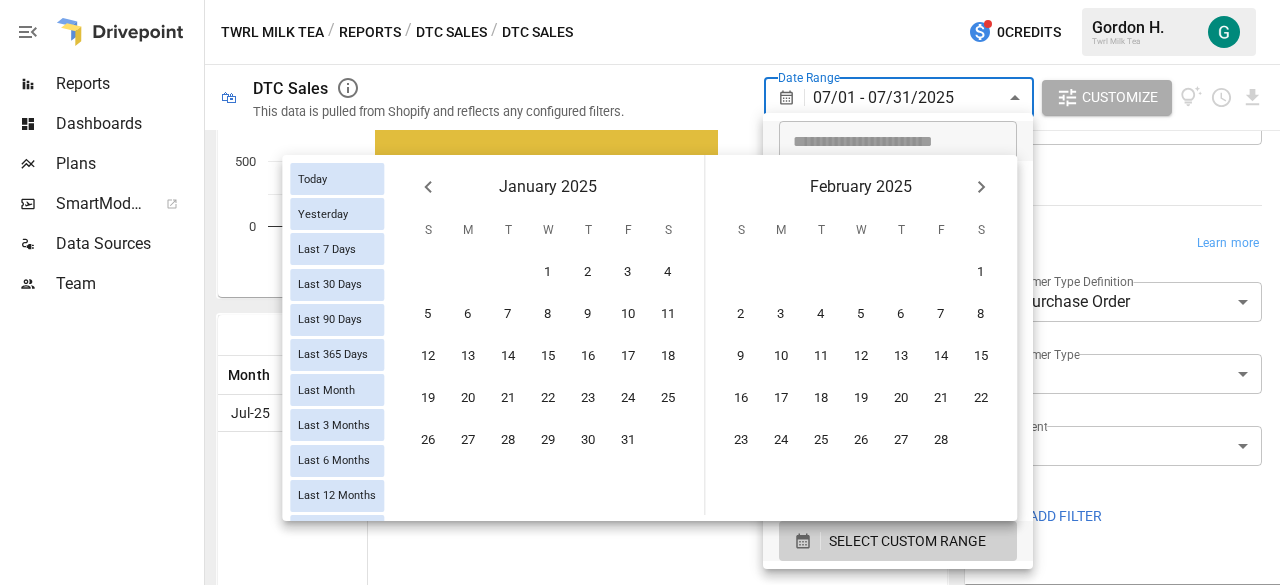 click 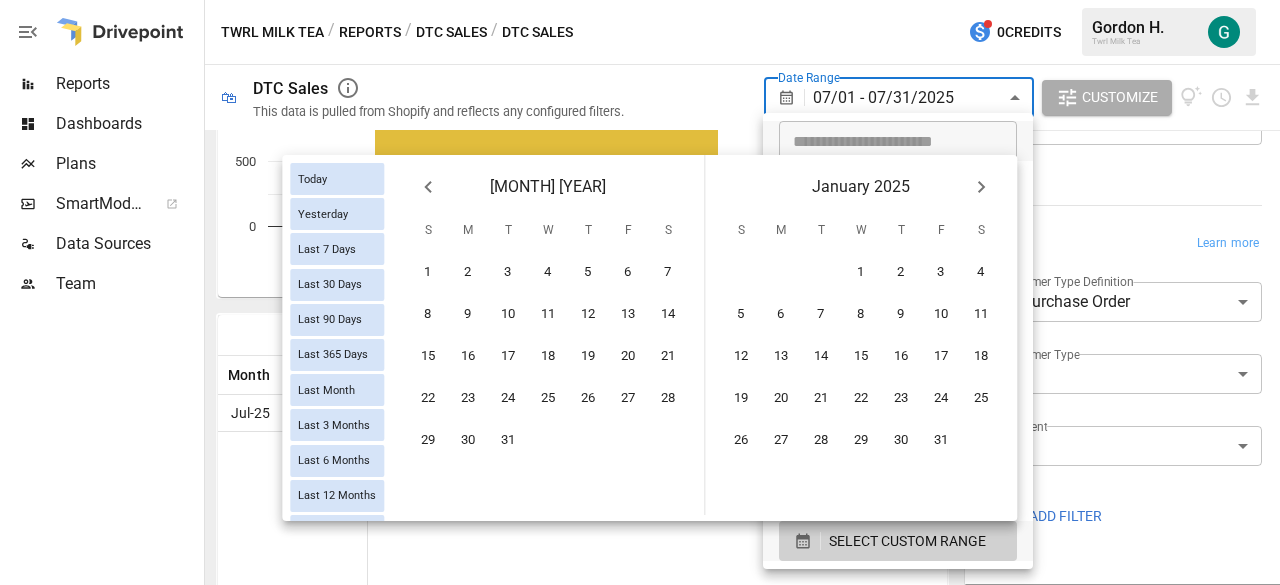 click 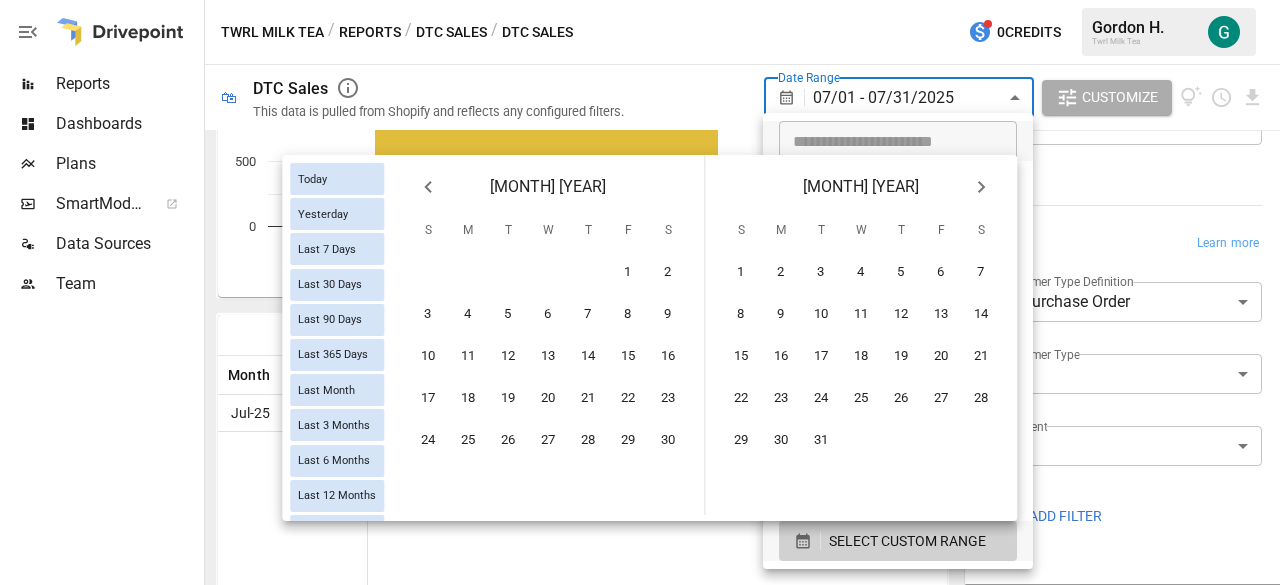click 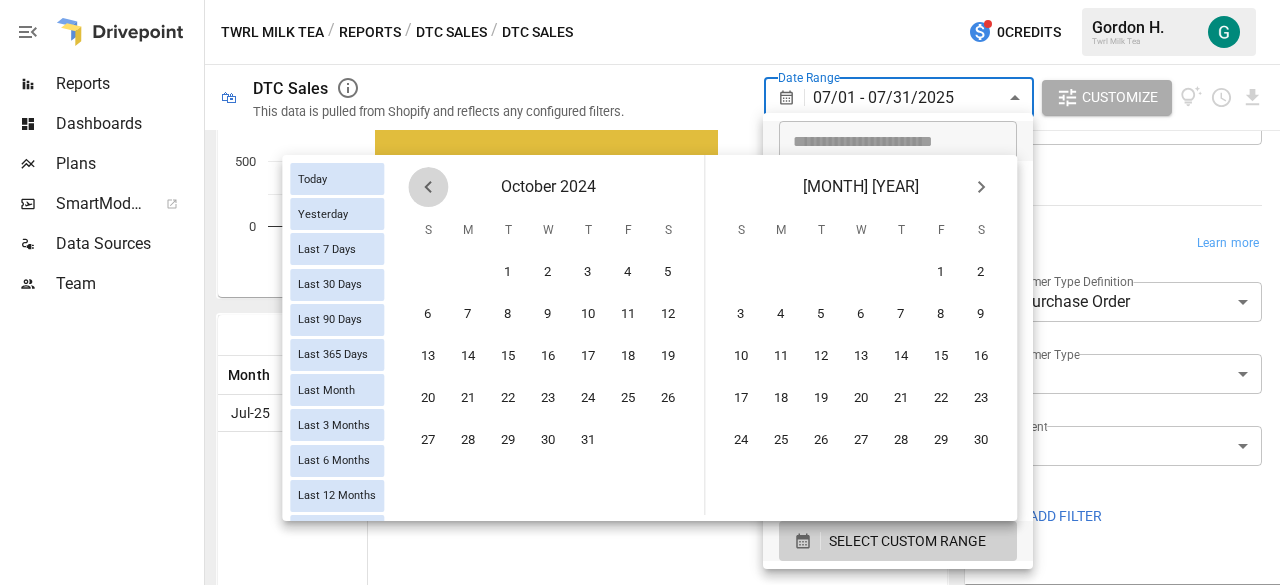 click 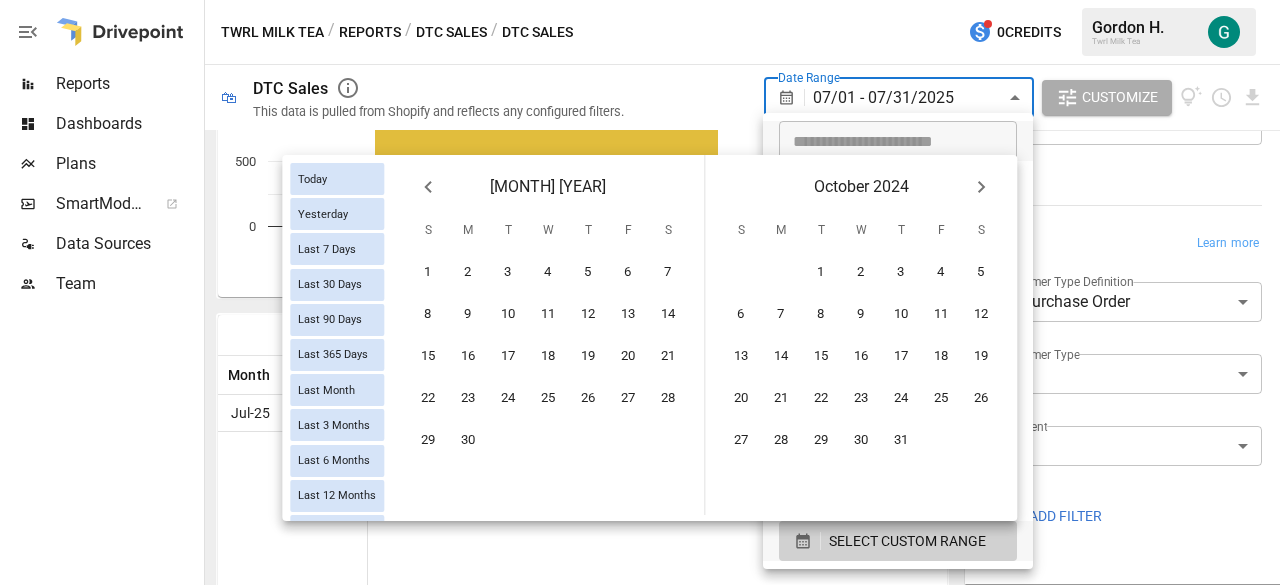 click 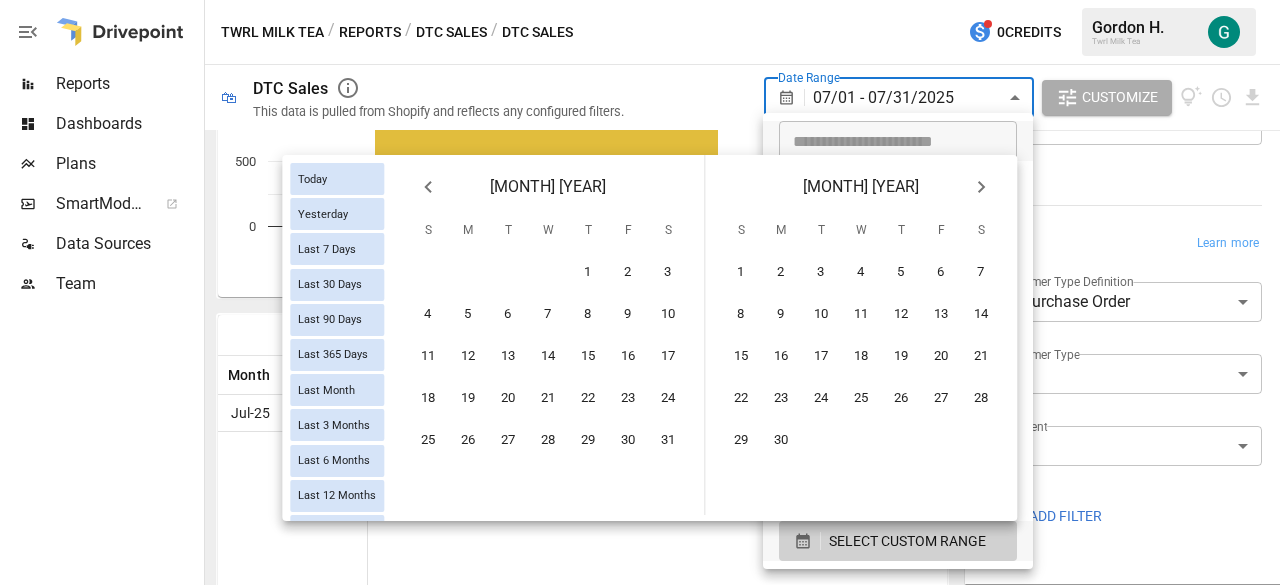 click 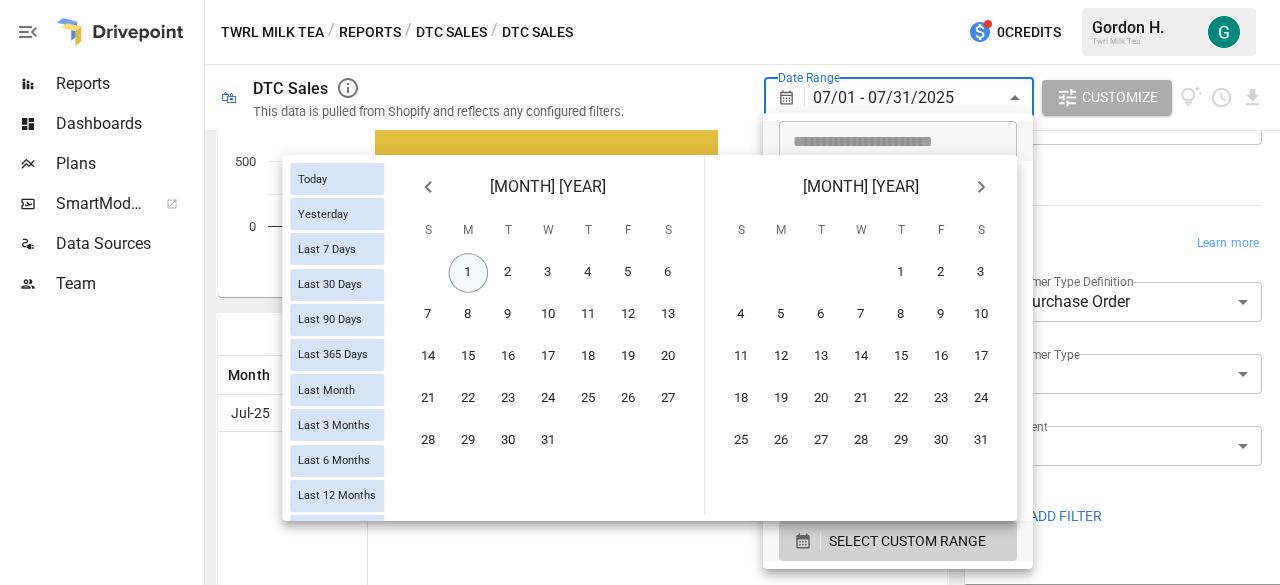 click on "1" at bounding box center (469, 273) 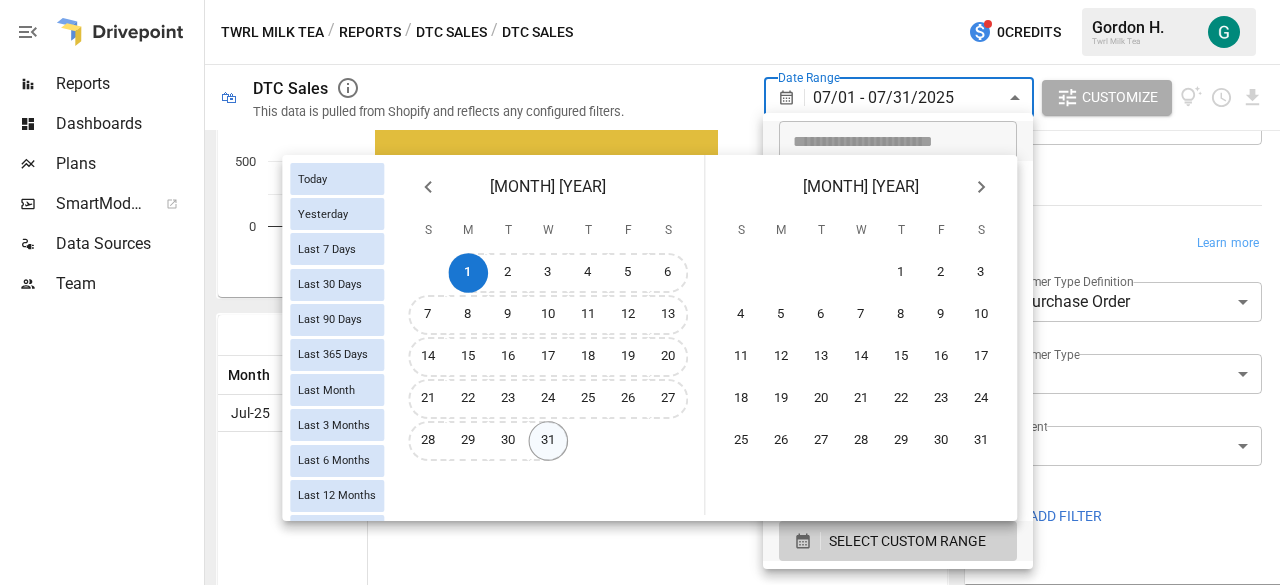 click on "31" at bounding box center (549, 441) 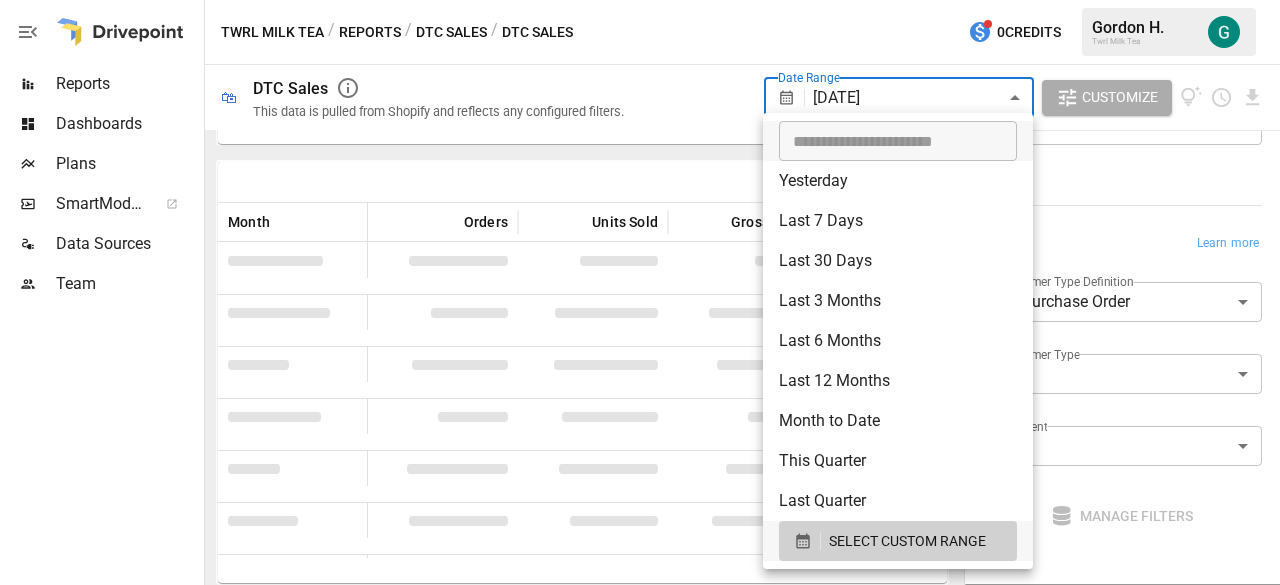 scroll, scrollTop: 246, scrollLeft: 0, axis: vertical 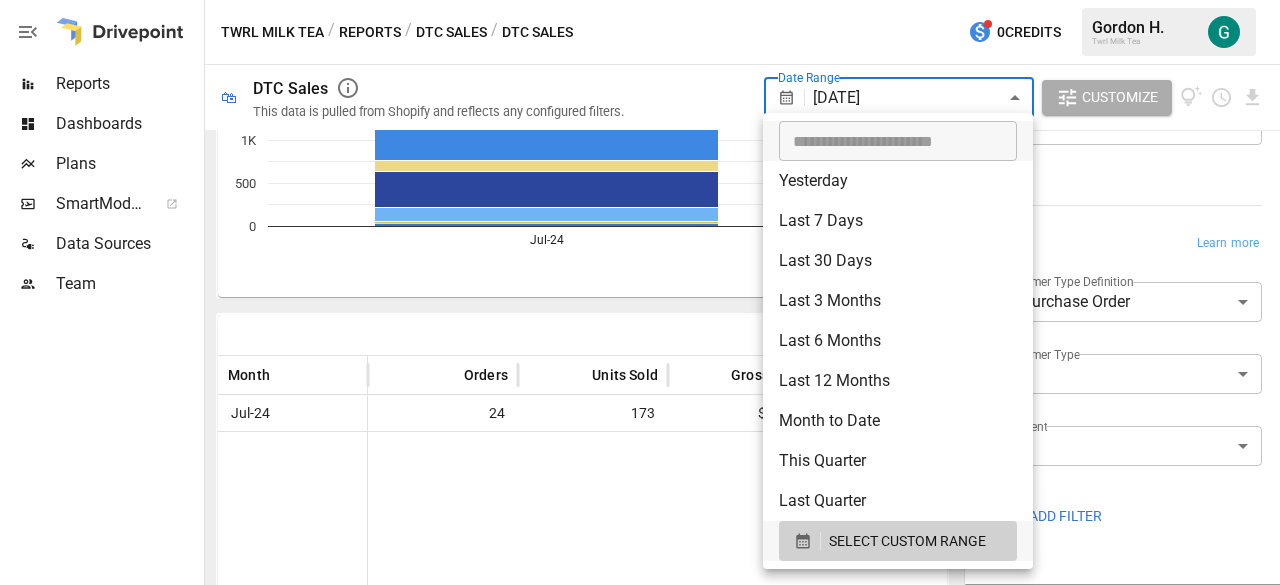 click at bounding box center [640, 292] 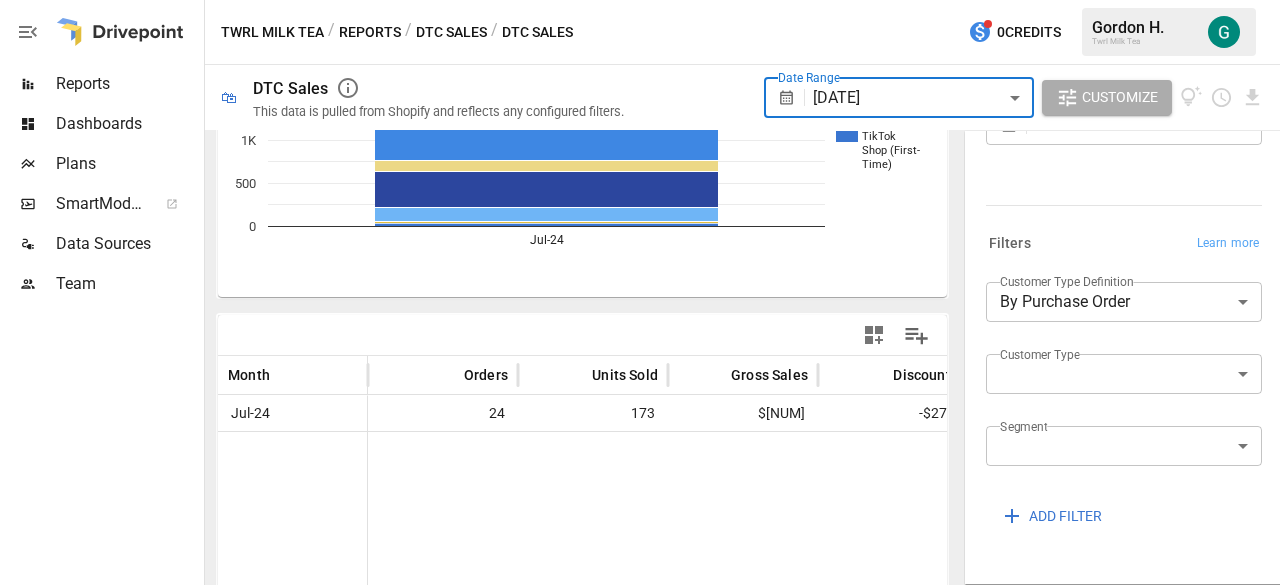 click on "**********" at bounding box center (640, 0) 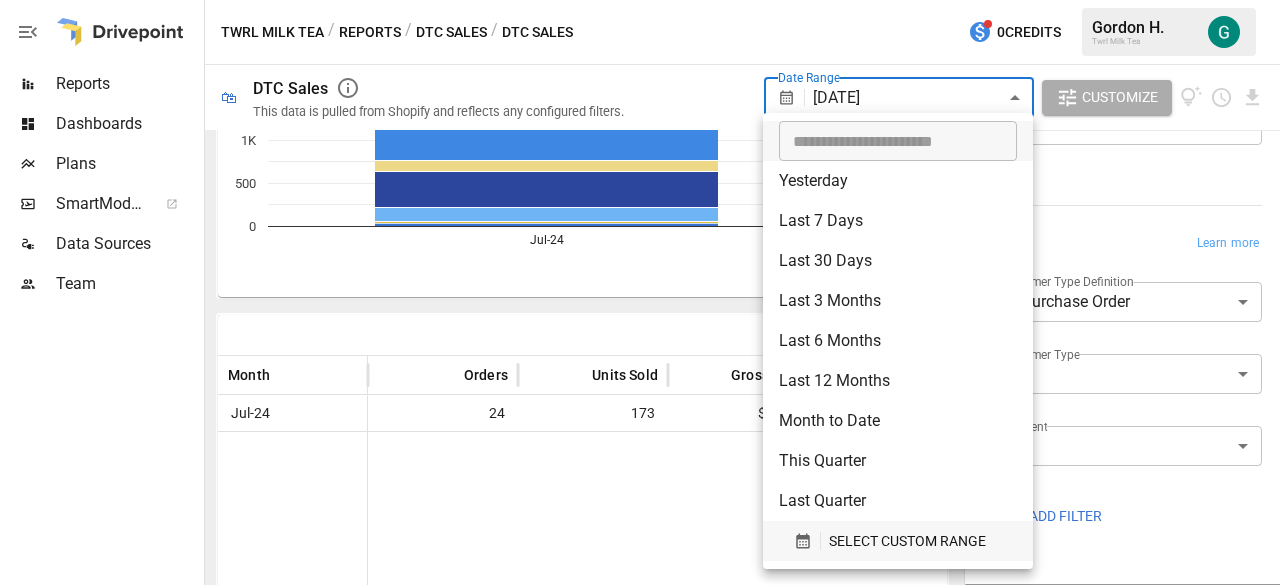click on "SELECT CUSTOM RANGE" at bounding box center [907, 541] 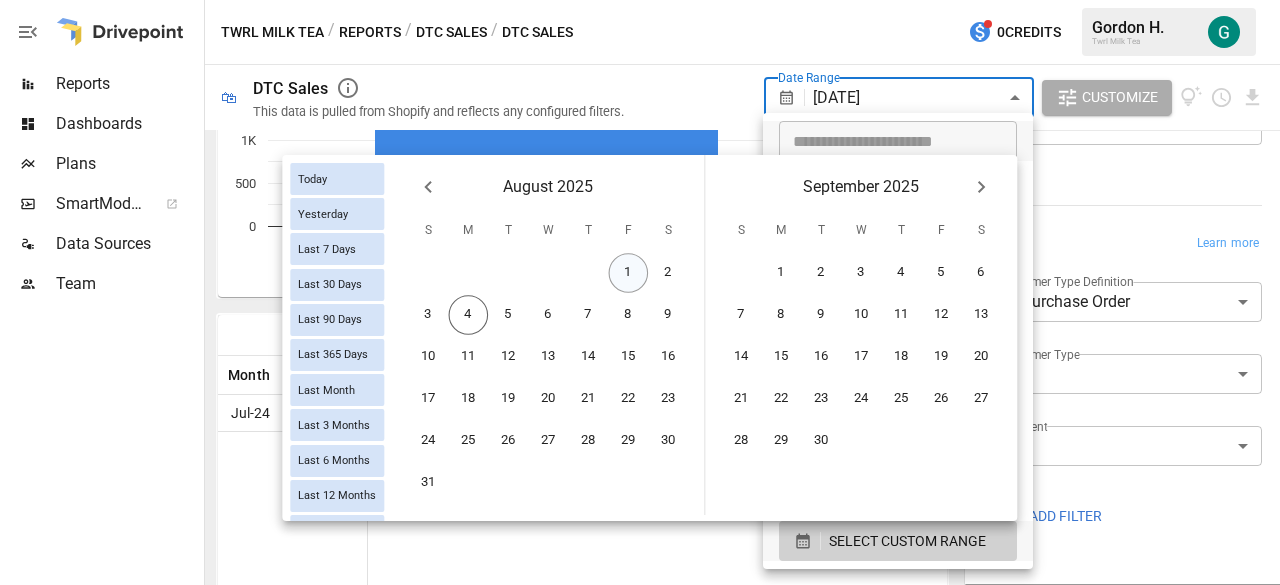 click on "1" at bounding box center [629, 273] 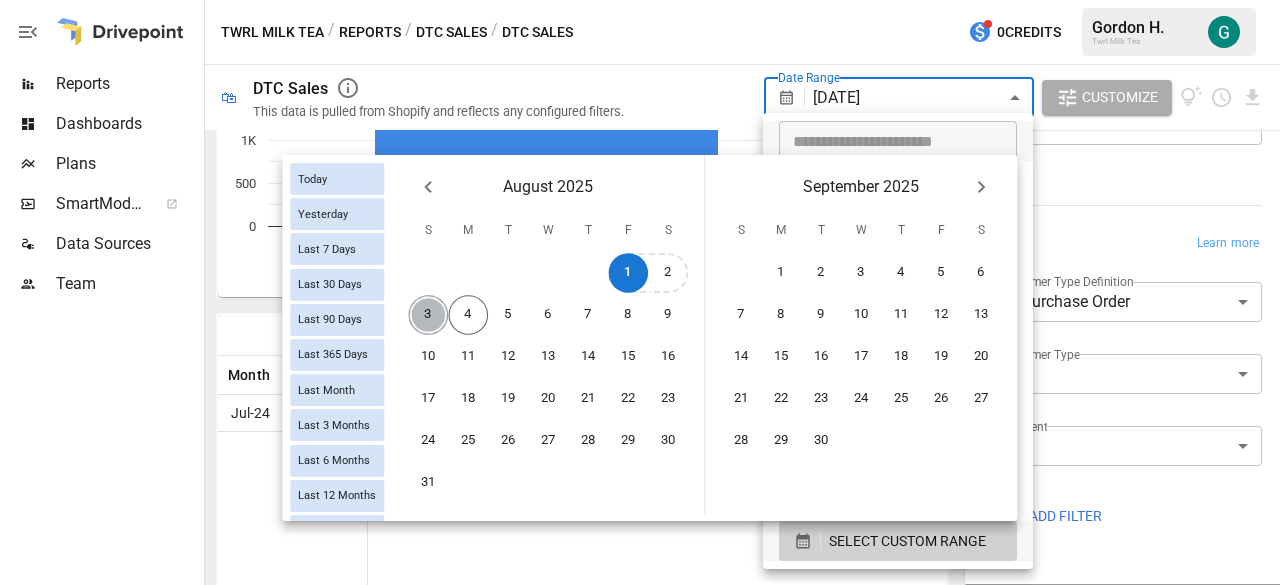 click on "3" at bounding box center (429, 315) 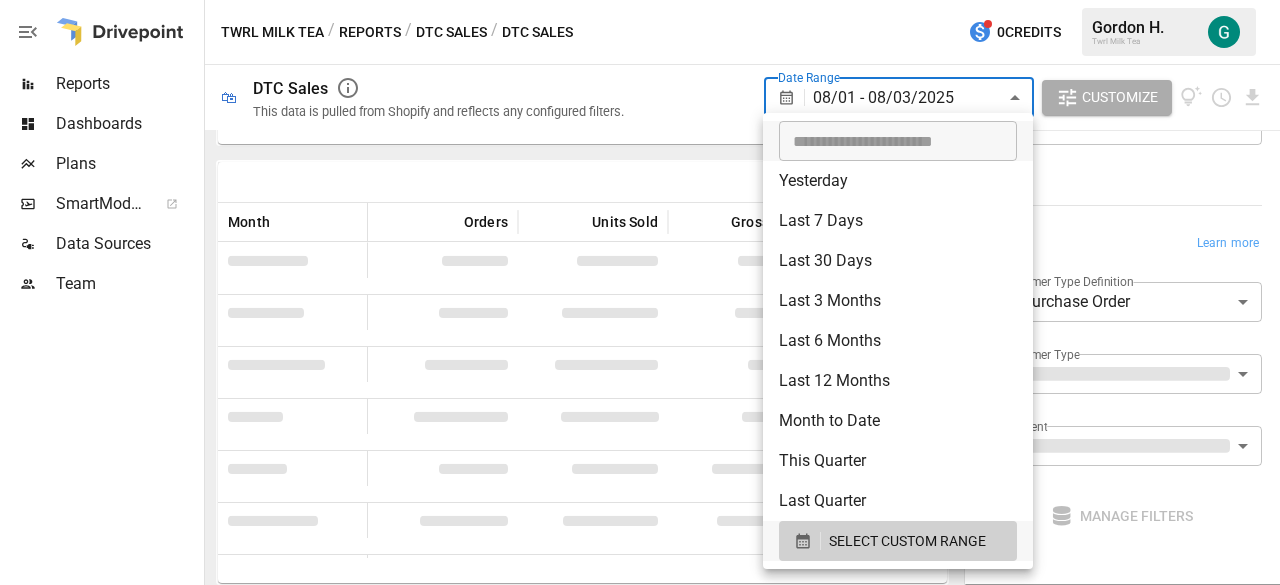 scroll, scrollTop: 246, scrollLeft: 0, axis: vertical 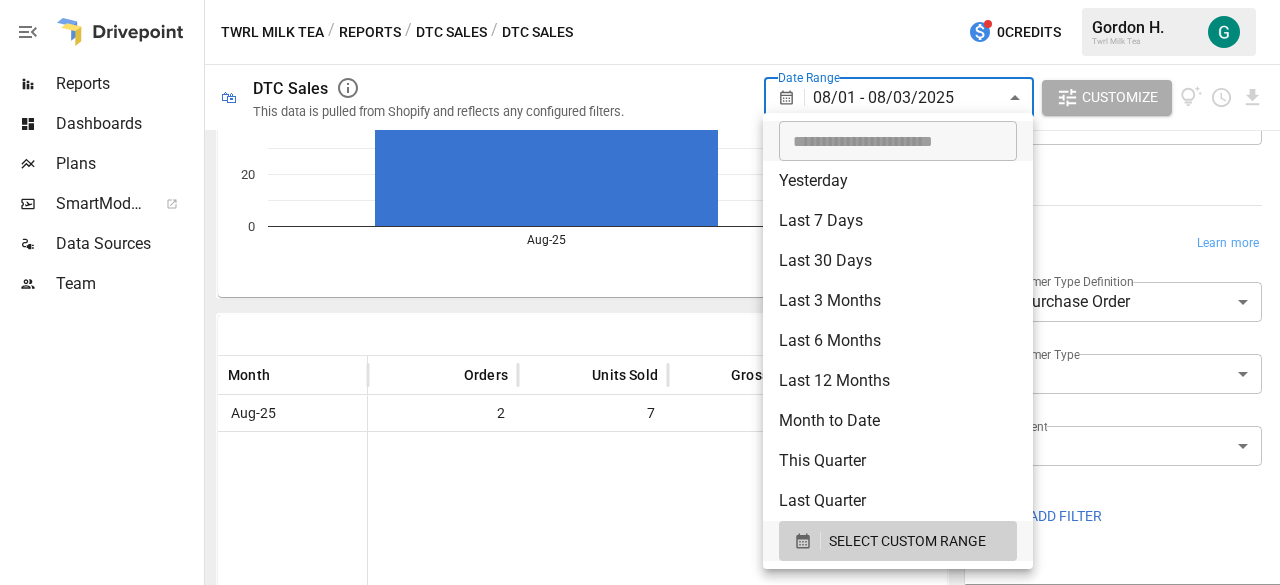 drag, startPoint x: 1150, startPoint y: 200, endPoint x: 570, endPoint y: 547, distance: 675.87646 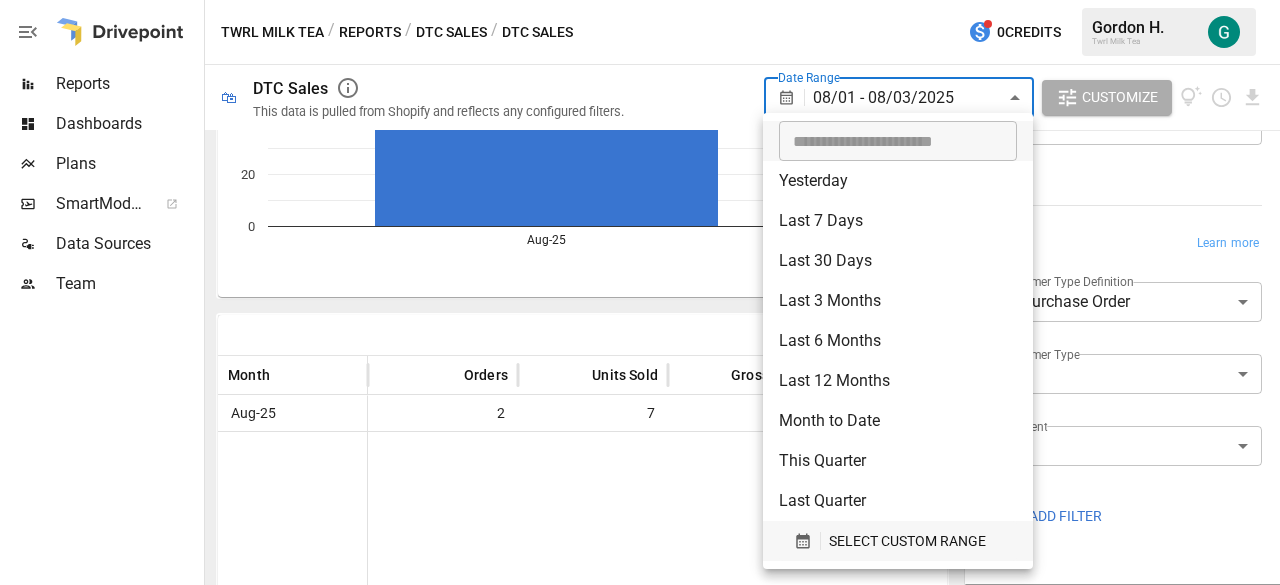 click on "SELECT CUSTOM RANGE" at bounding box center [907, 541] 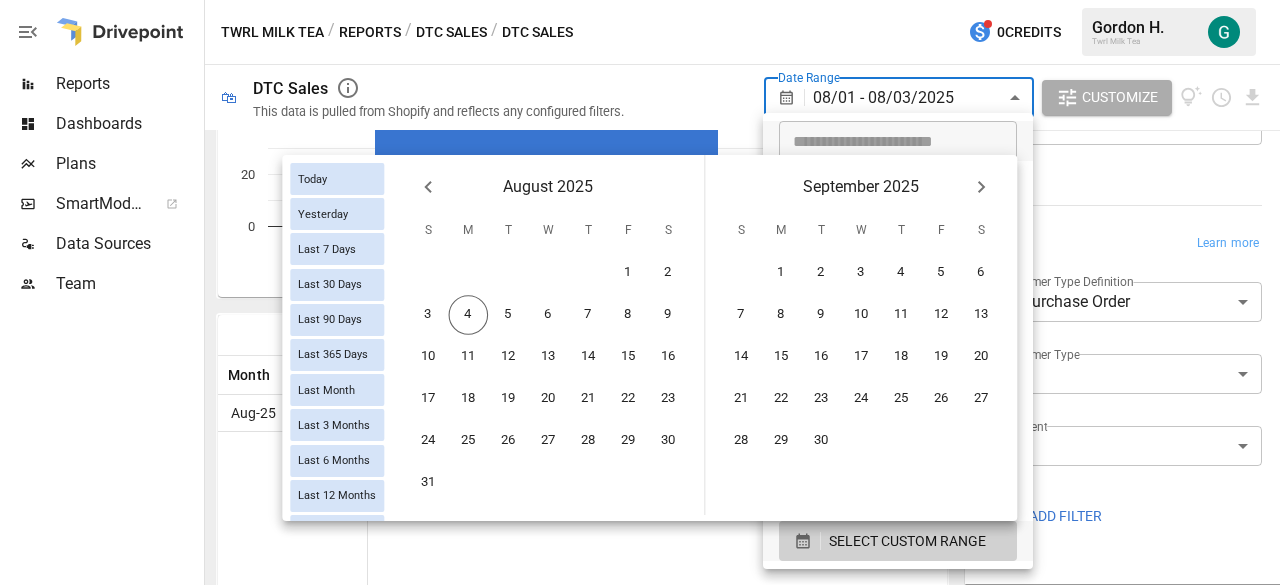 click 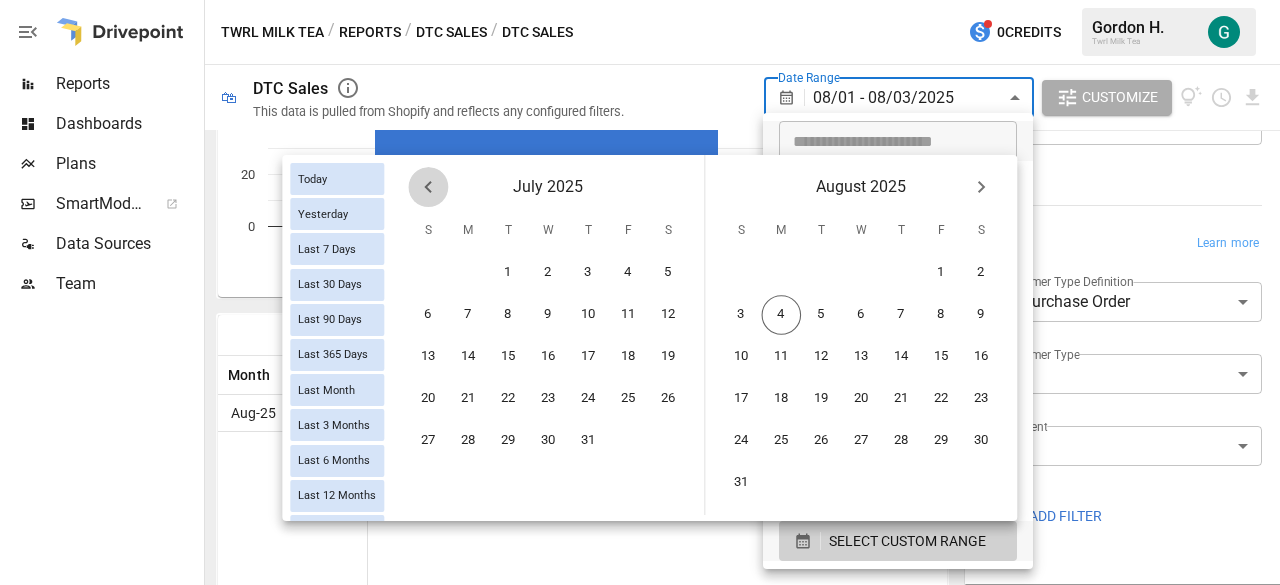 click 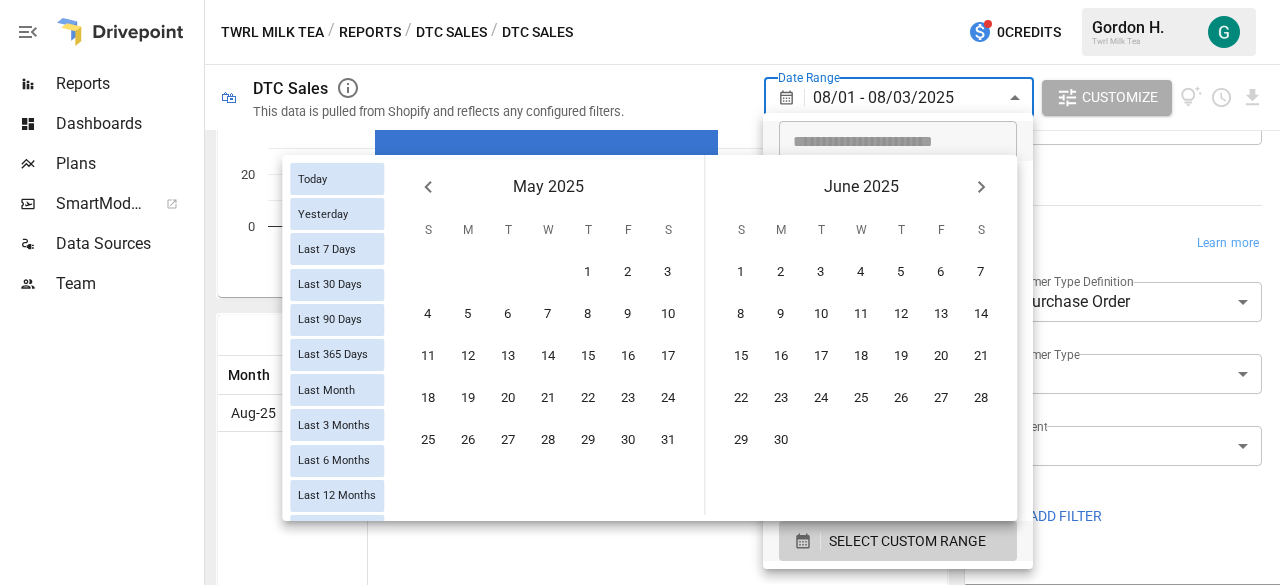 click 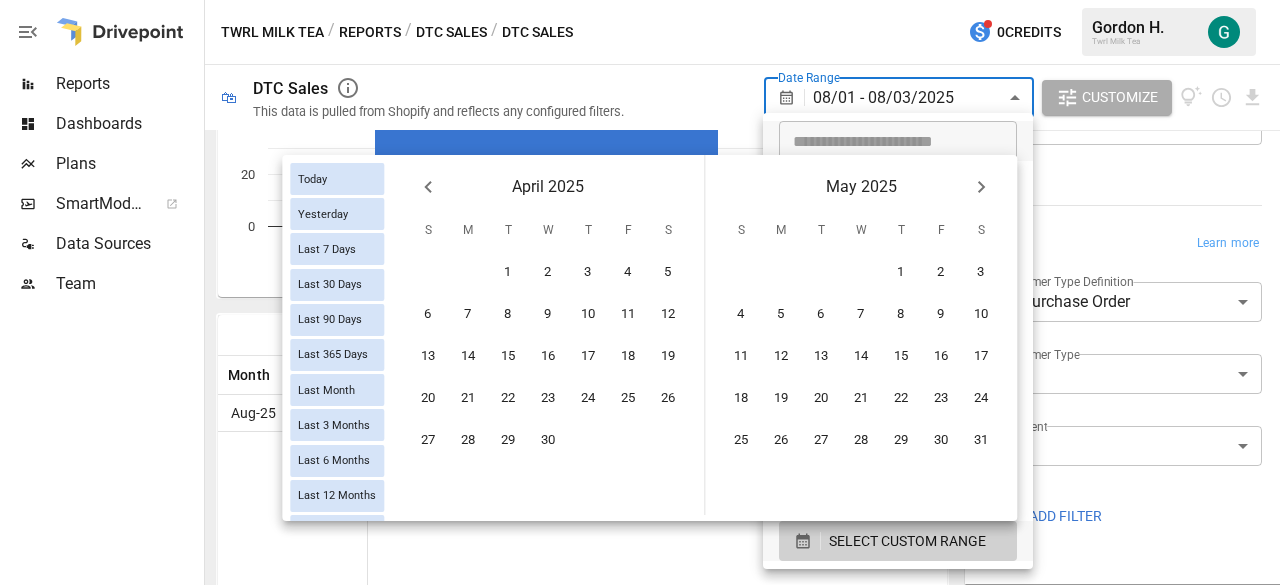 click 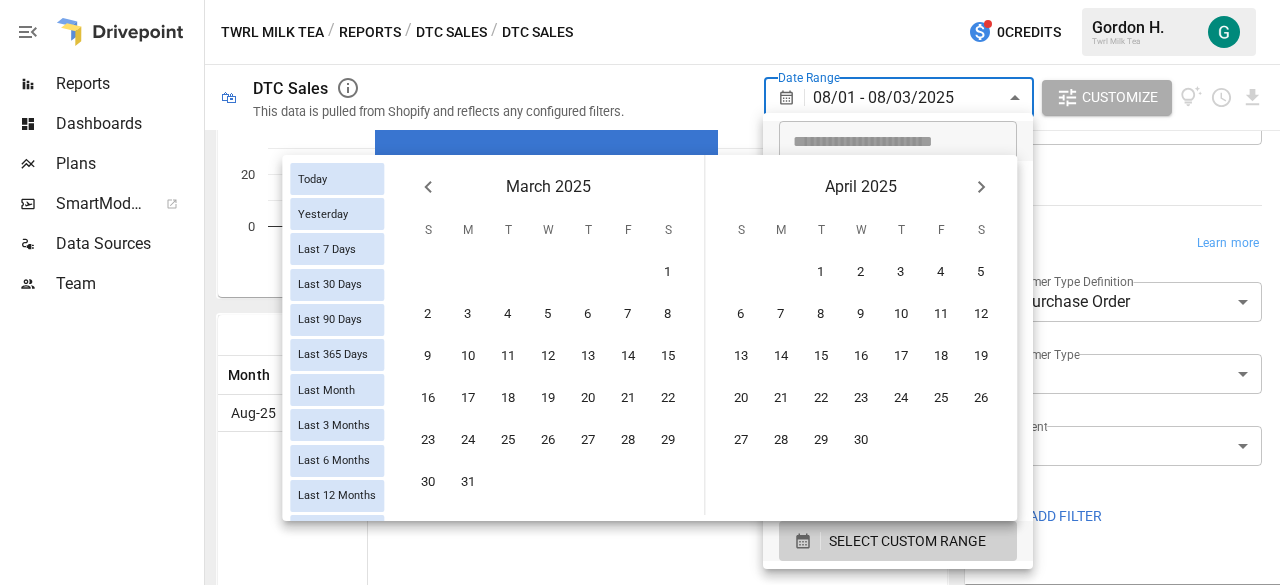 click 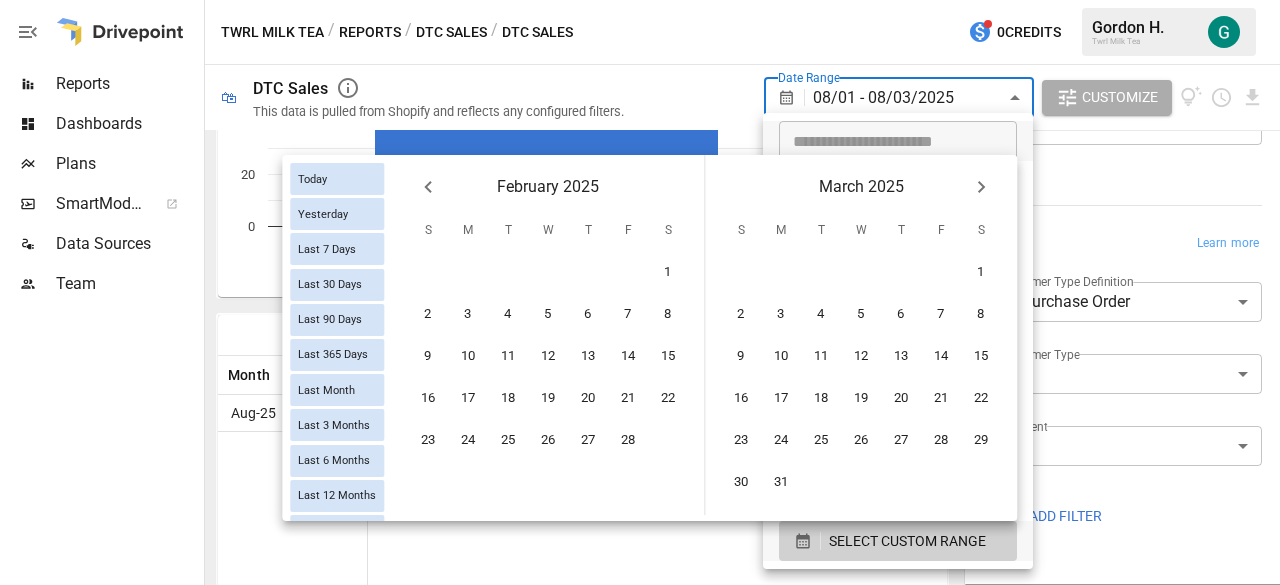 click 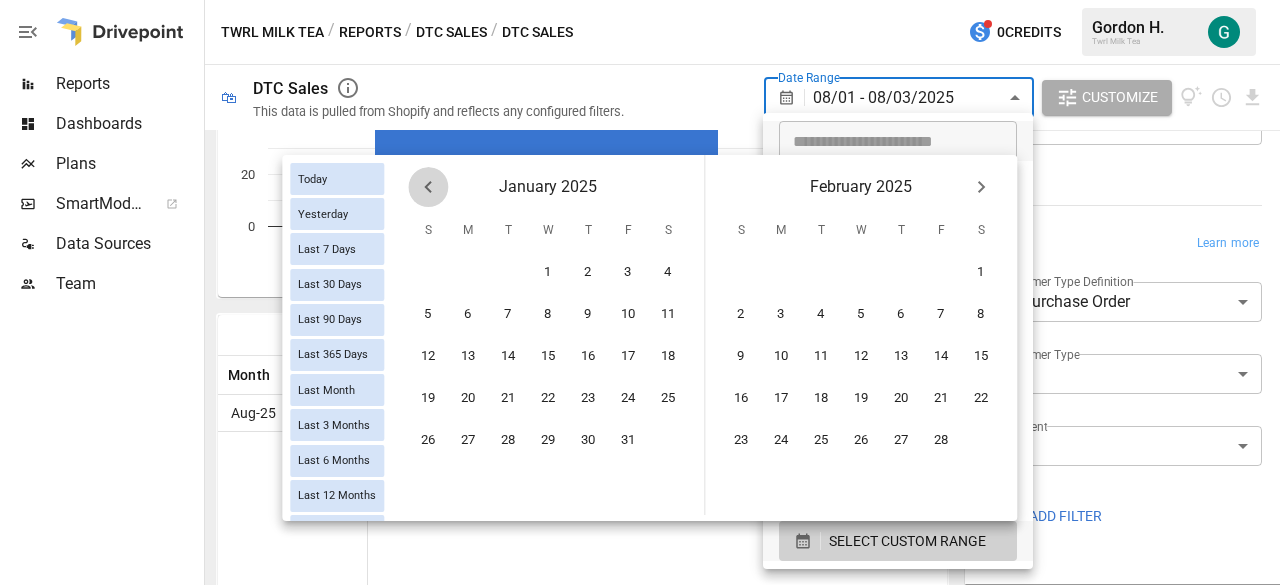 click 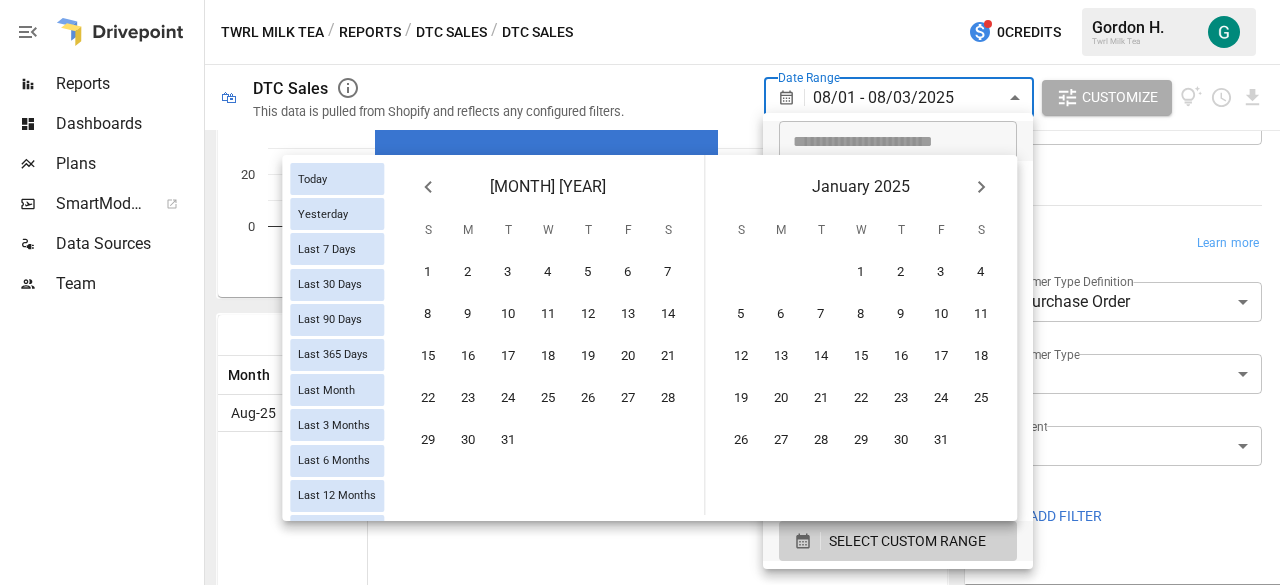 click 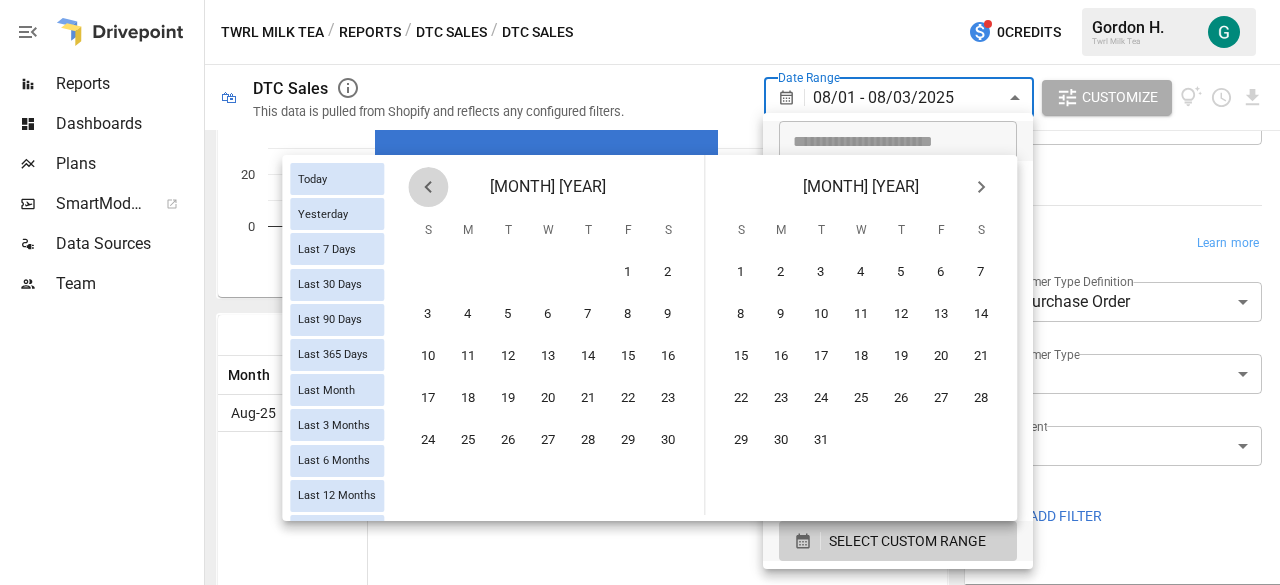 click 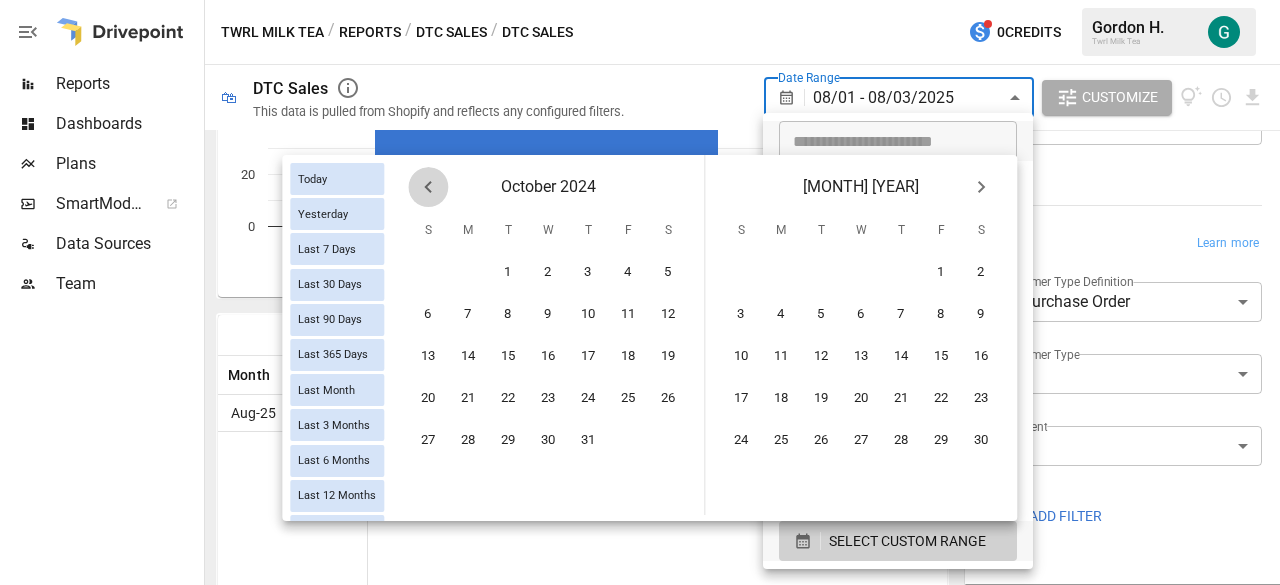 click 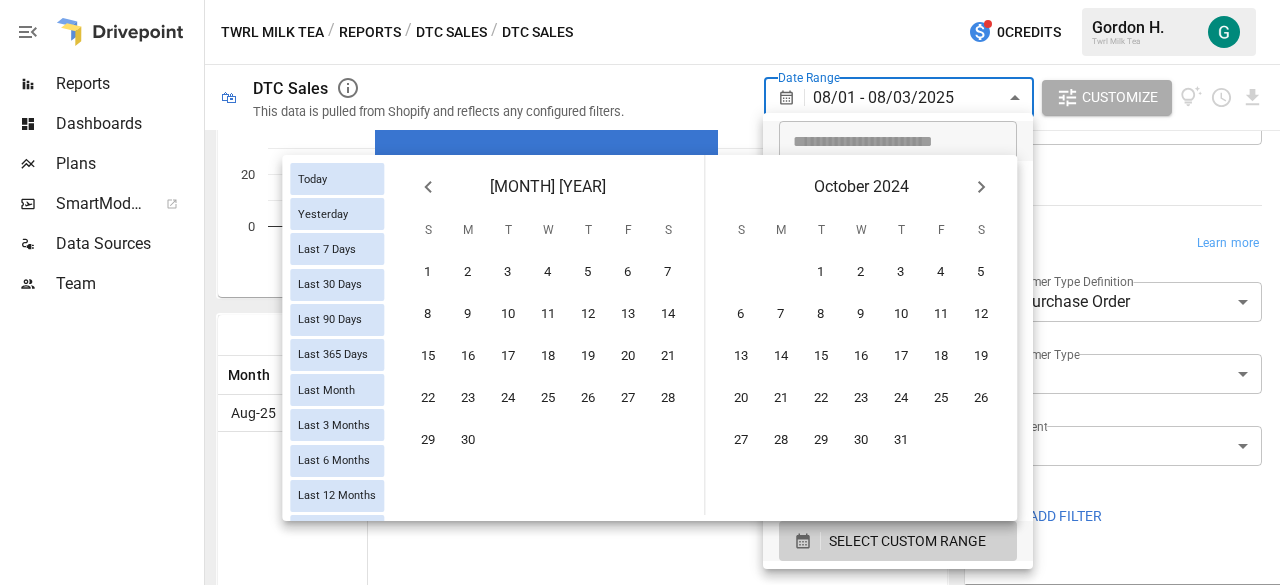 click 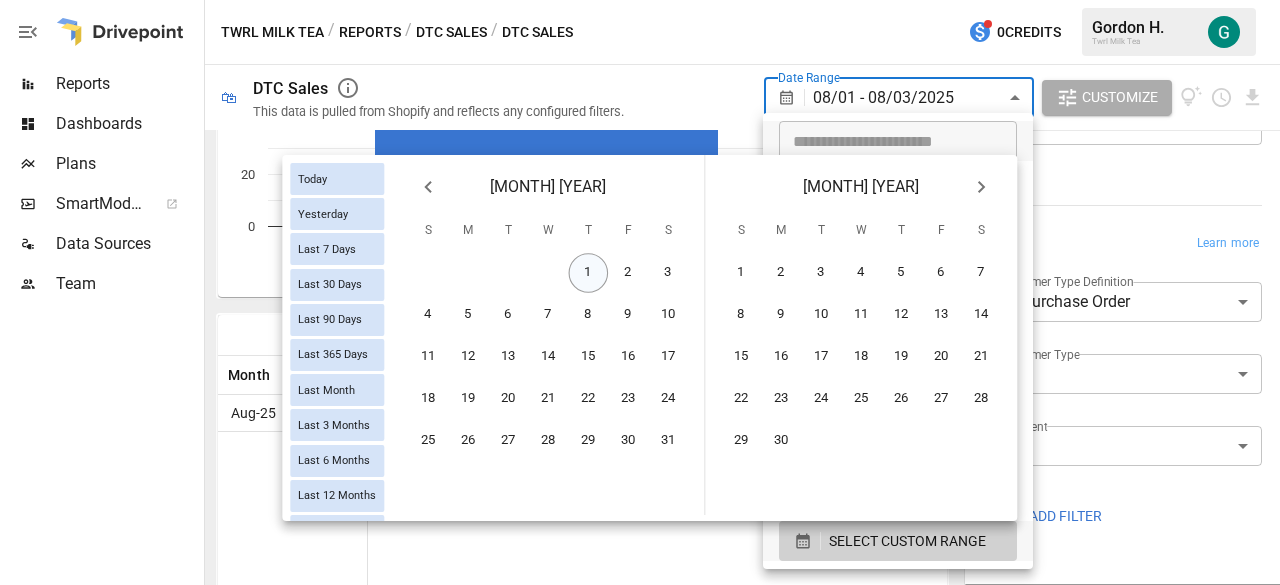 click on "1" at bounding box center (589, 273) 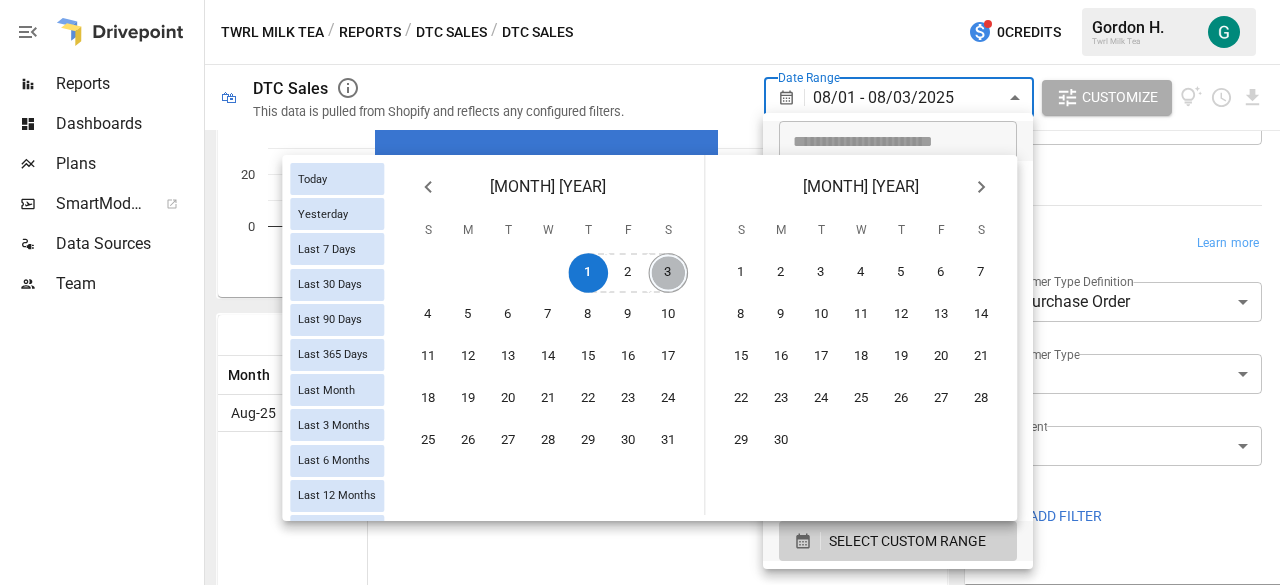 click on "3" at bounding box center (669, 273) 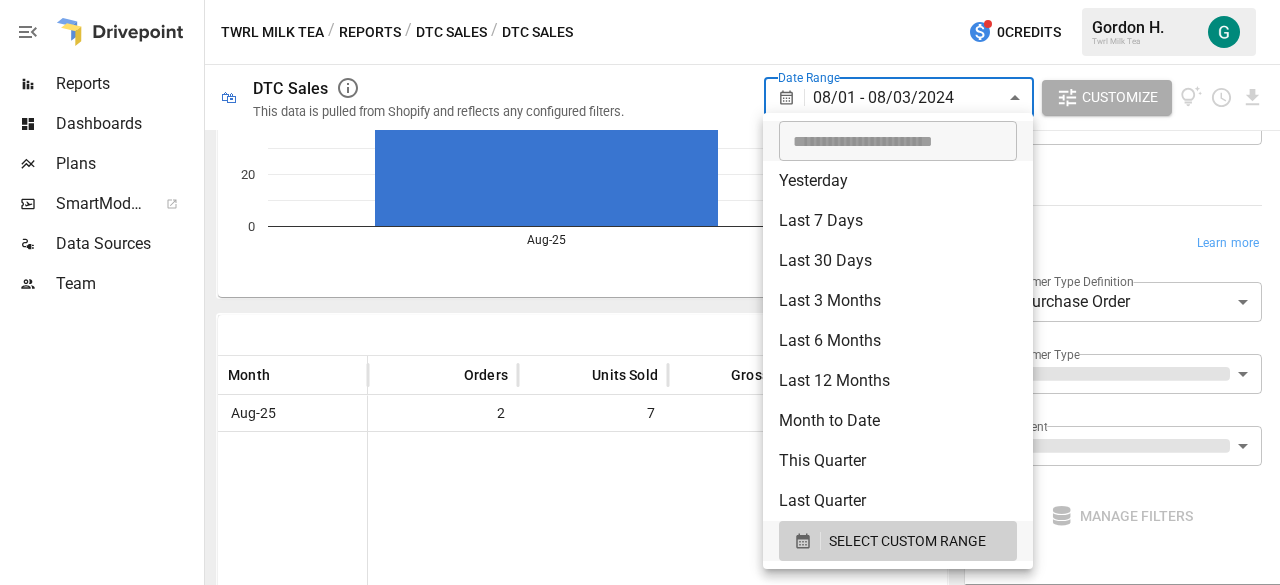 scroll, scrollTop: 399, scrollLeft: 0, axis: vertical 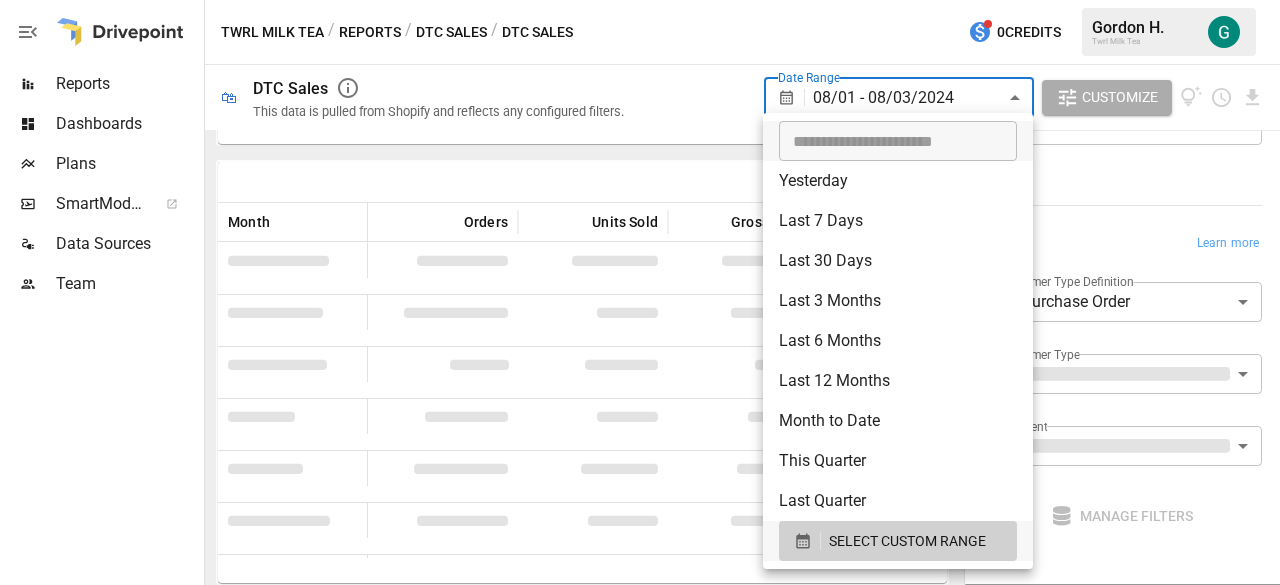 click at bounding box center (640, 292) 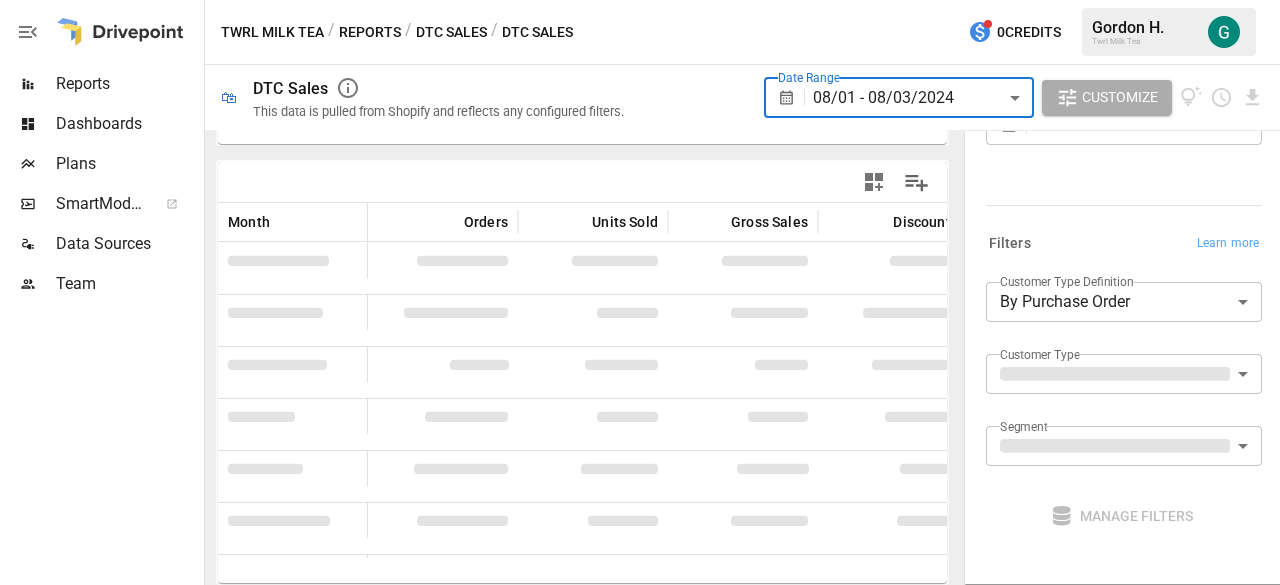 scroll, scrollTop: 246, scrollLeft: 0, axis: vertical 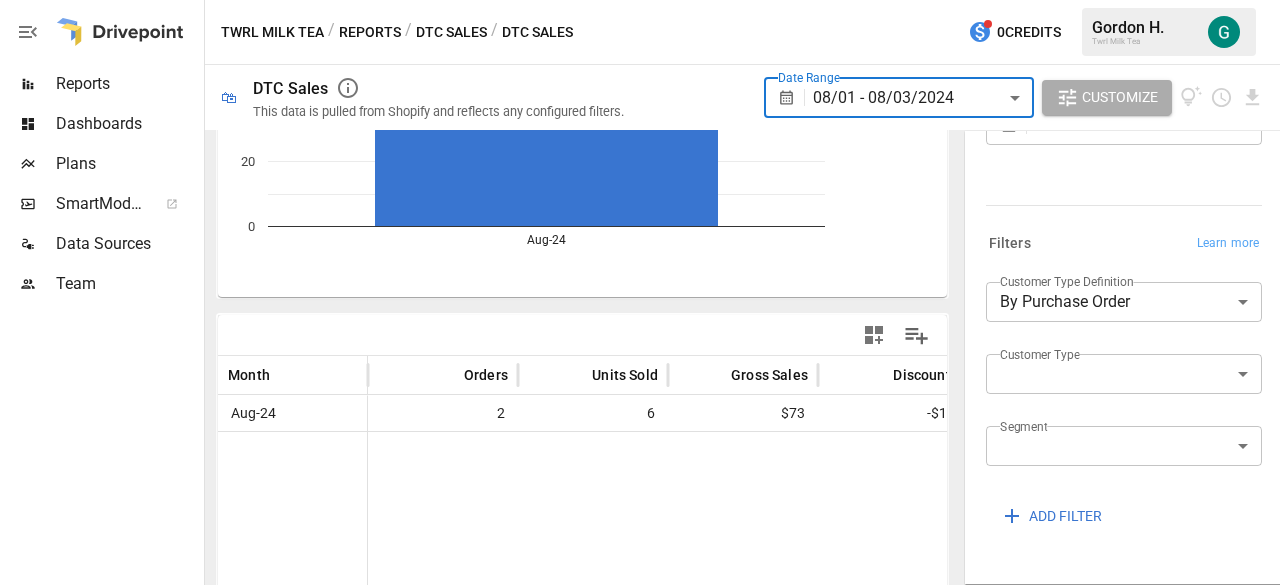 click on "Reports" at bounding box center [128, 84] 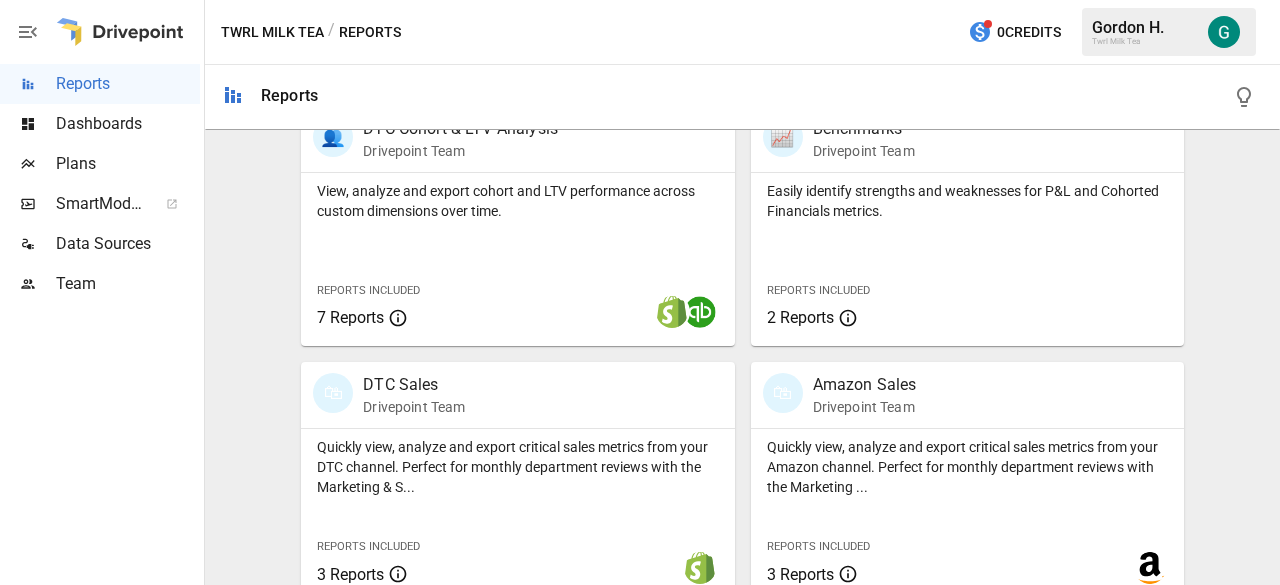 scroll, scrollTop: 943, scrollLeft: 0, axis: vertical 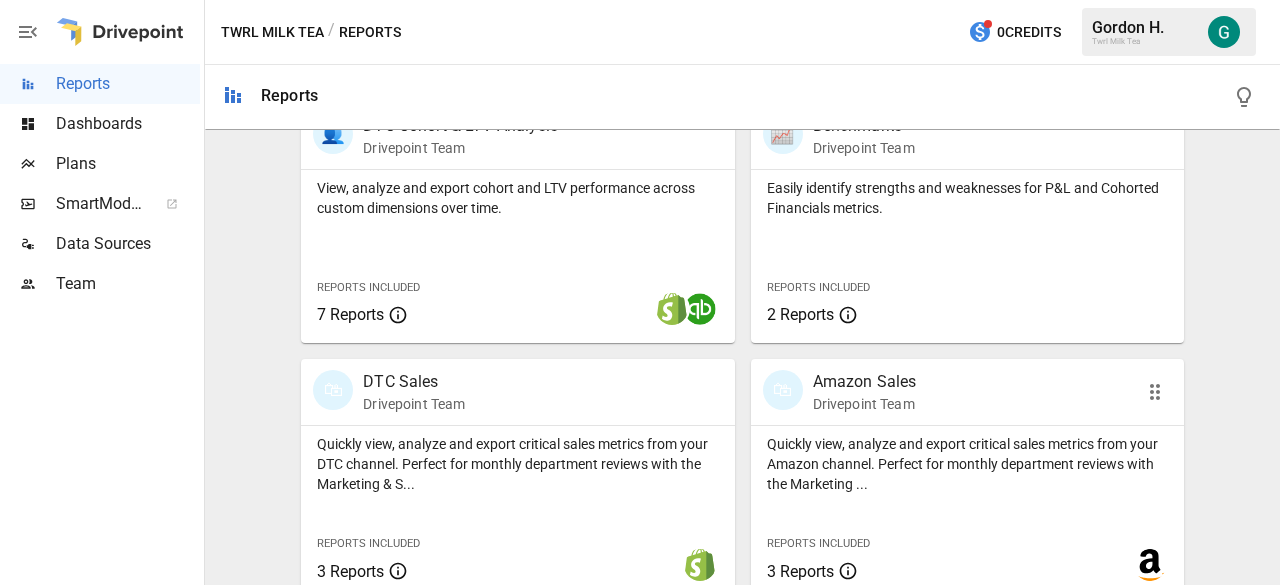 click on "🛍 Amazon Sales Drivepoint Team" at bounding box center (967, 392) 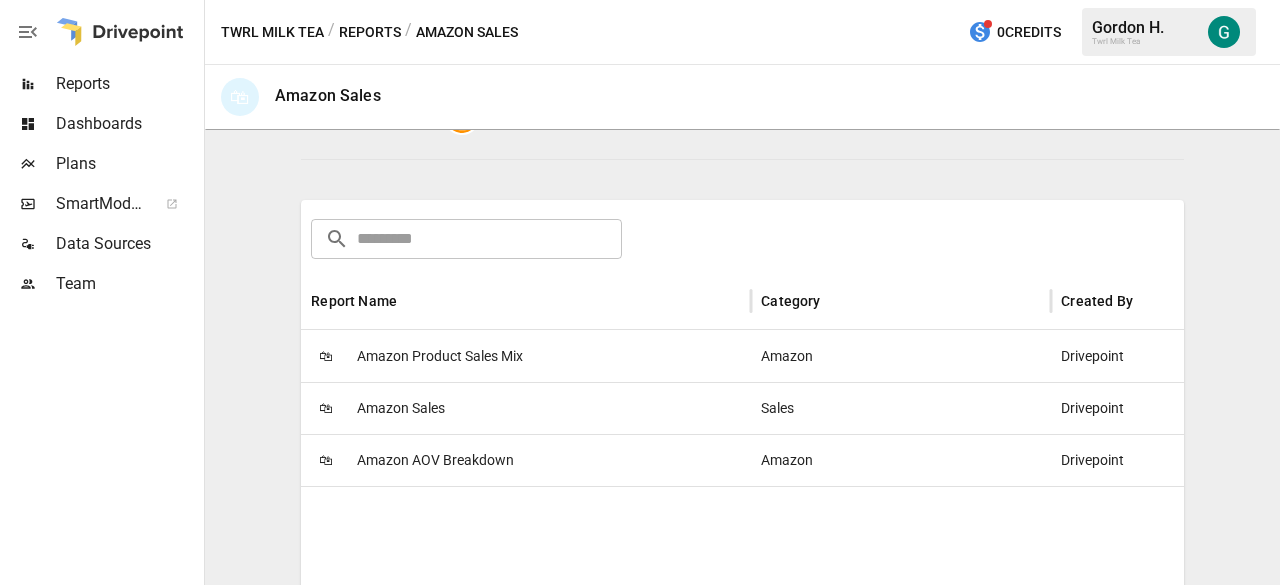 scroll, scrollTop: 276, scrollLeft: 0, axis: vertical 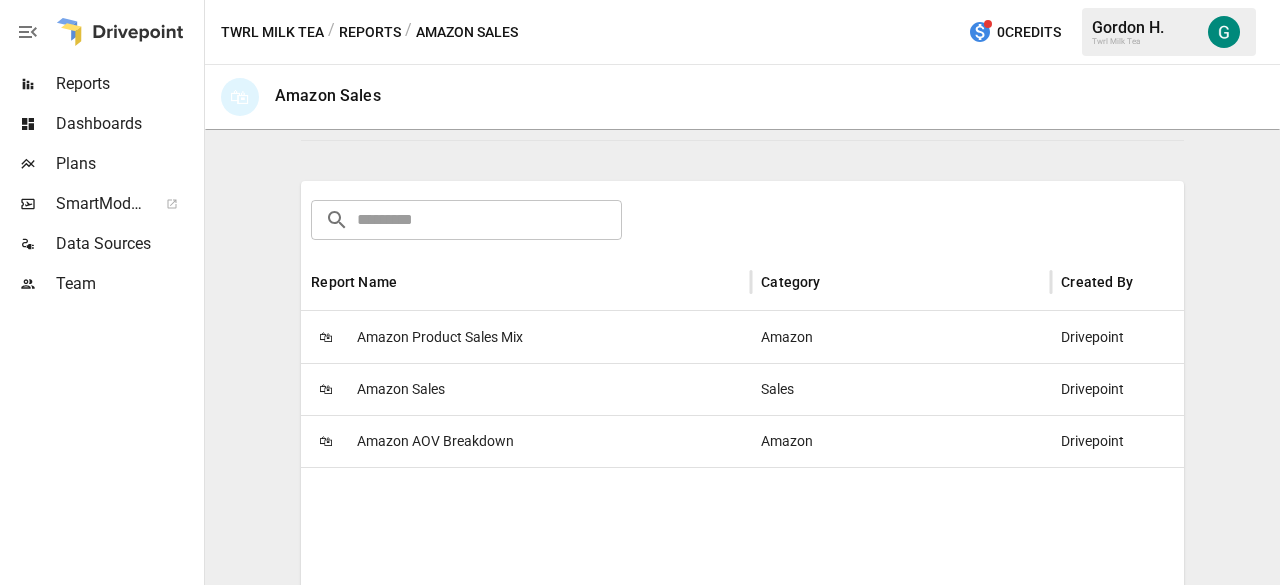 click on "Amazon Sales" at bounding box center [401, 389] 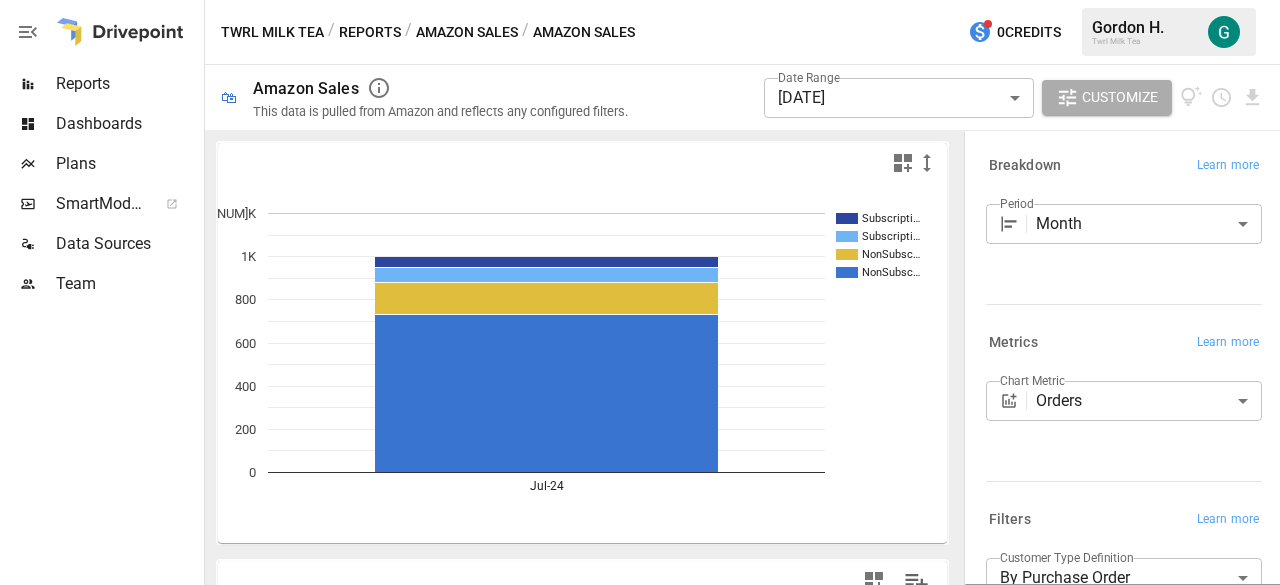 click on "**********" at bounding box center (640, 0) 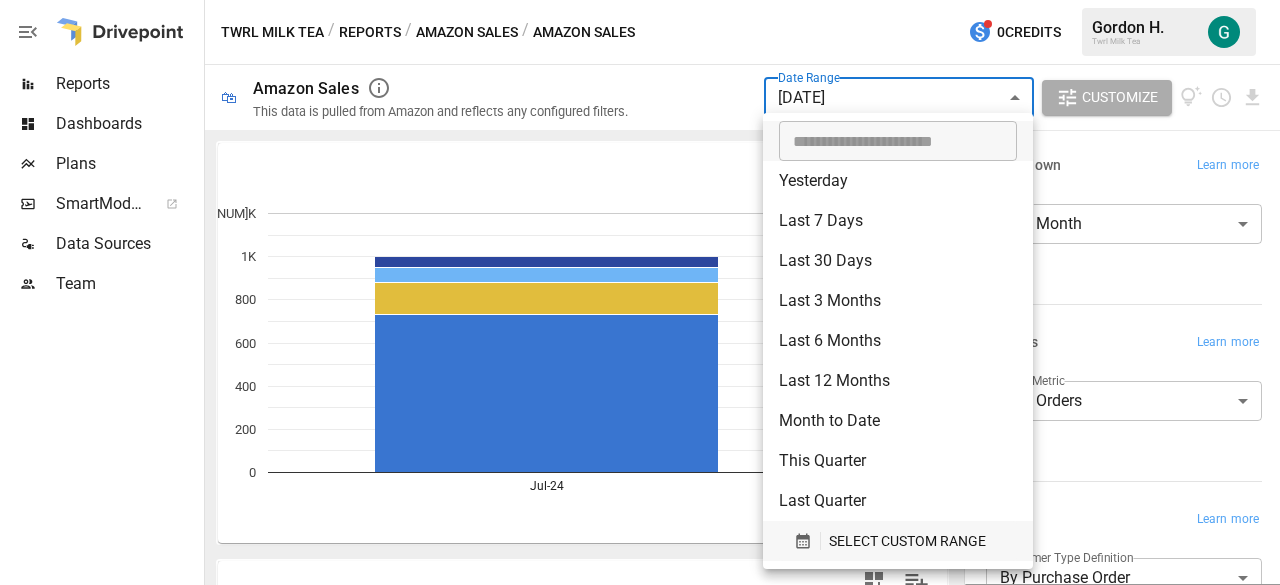 click on "SELECT CUSTOM RANGE" at bounding box center [907, 541] 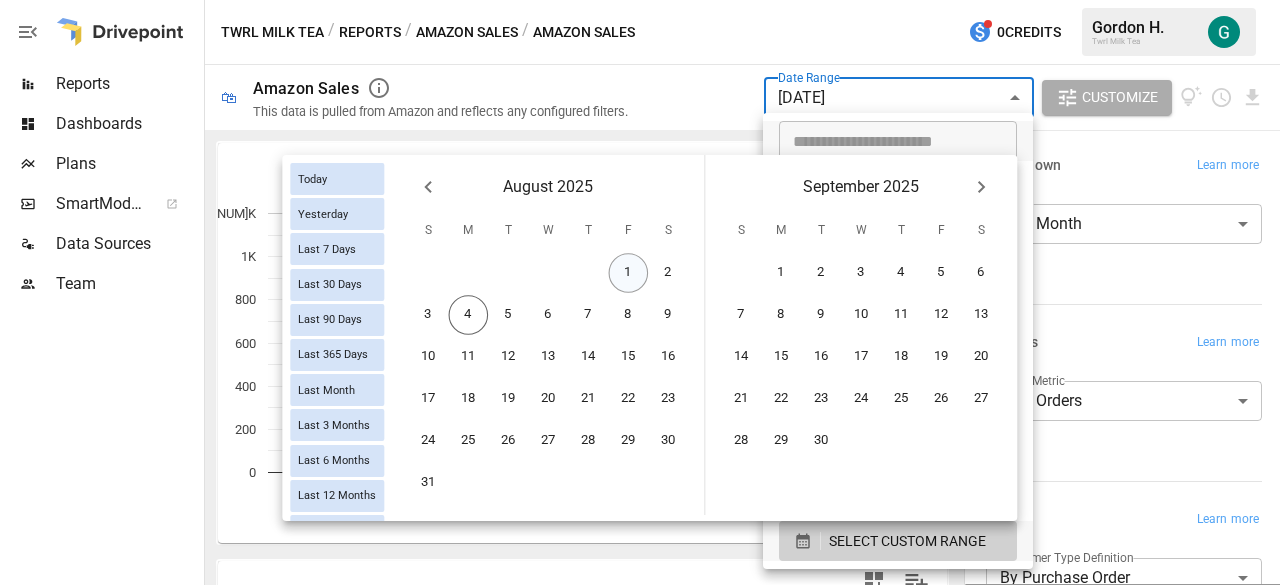 click on "1" at bounding box center (629, 273) 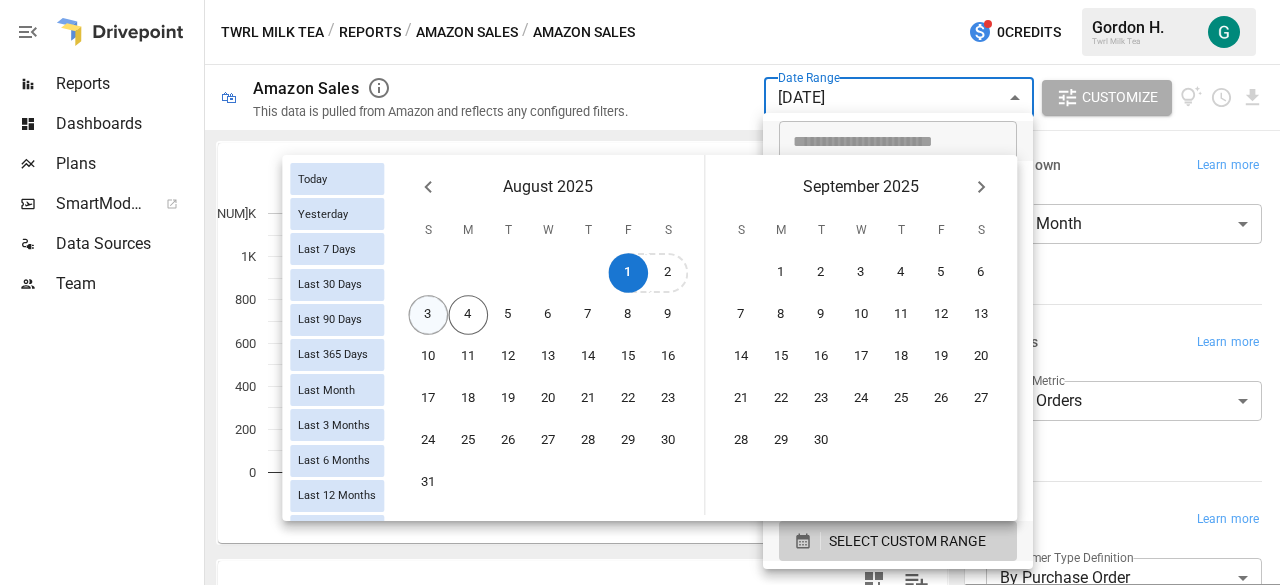 click on "3" at bounding box center (429, 315) 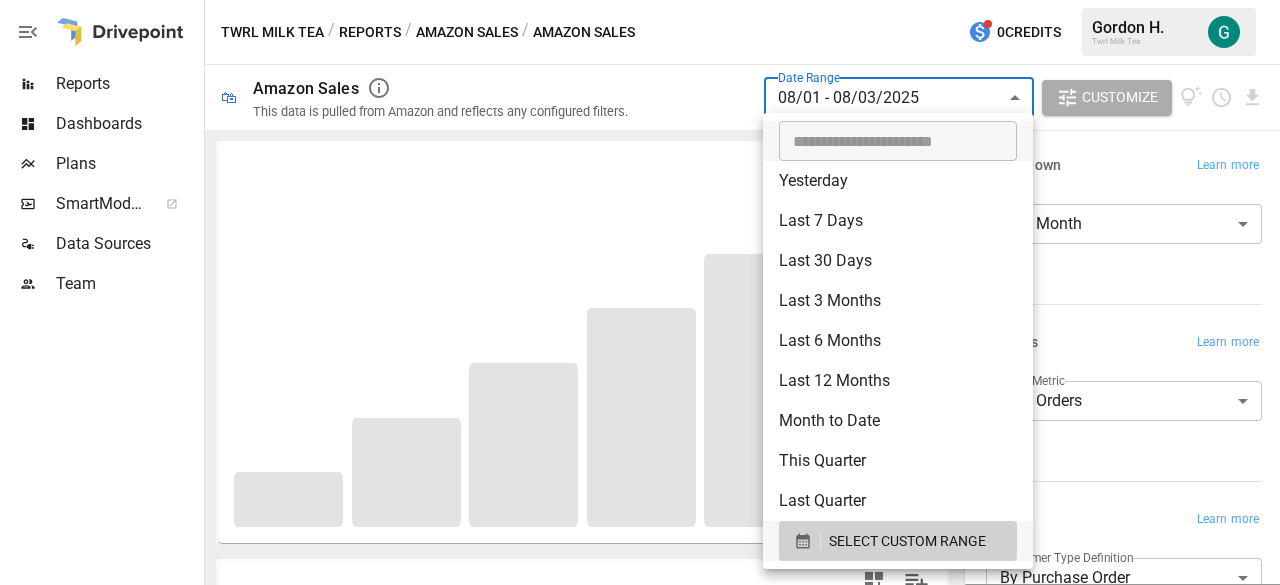 click at bounding box center (640, 292) 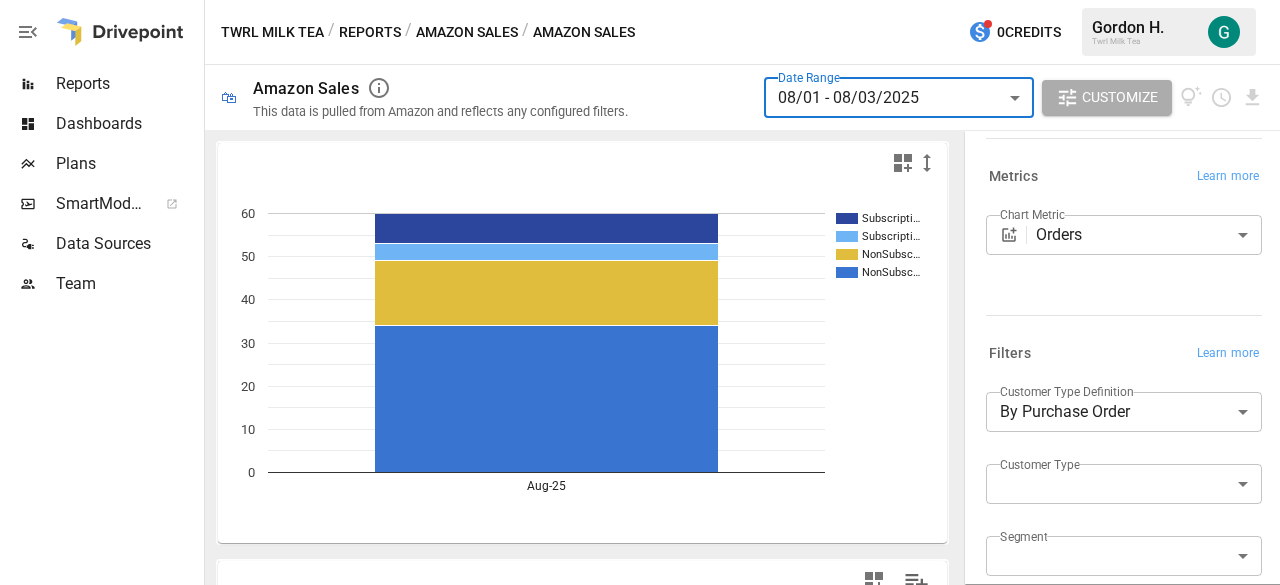scroll, scrollTop: 167, scrollLeft: 0, axis: vertical 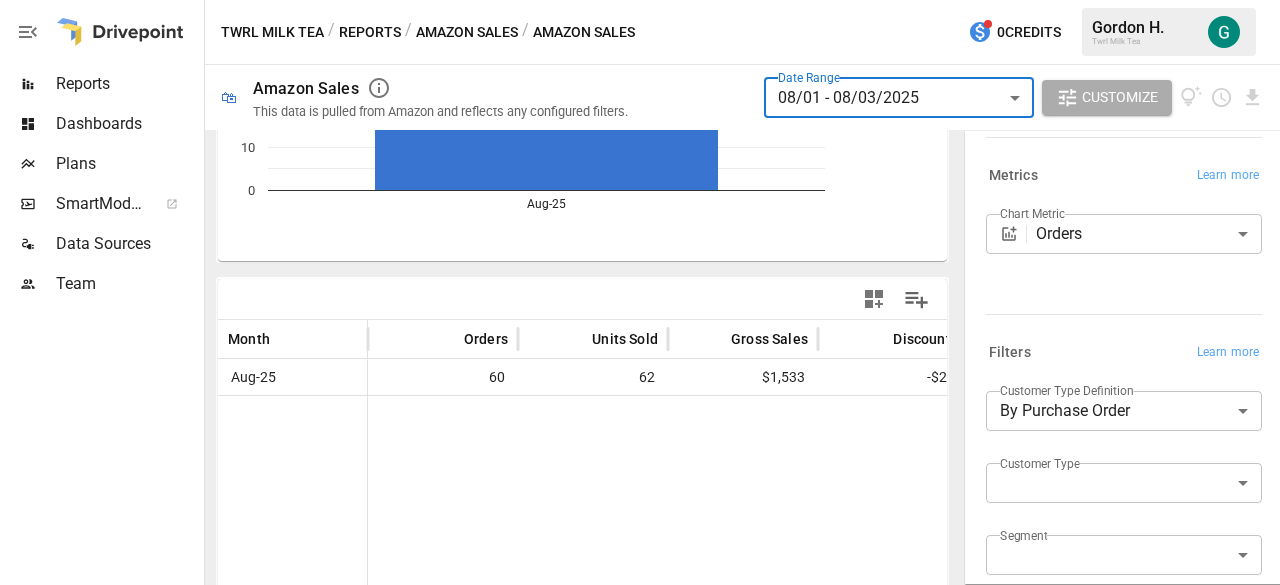 click on "**********" at bounding box center [640, 0] 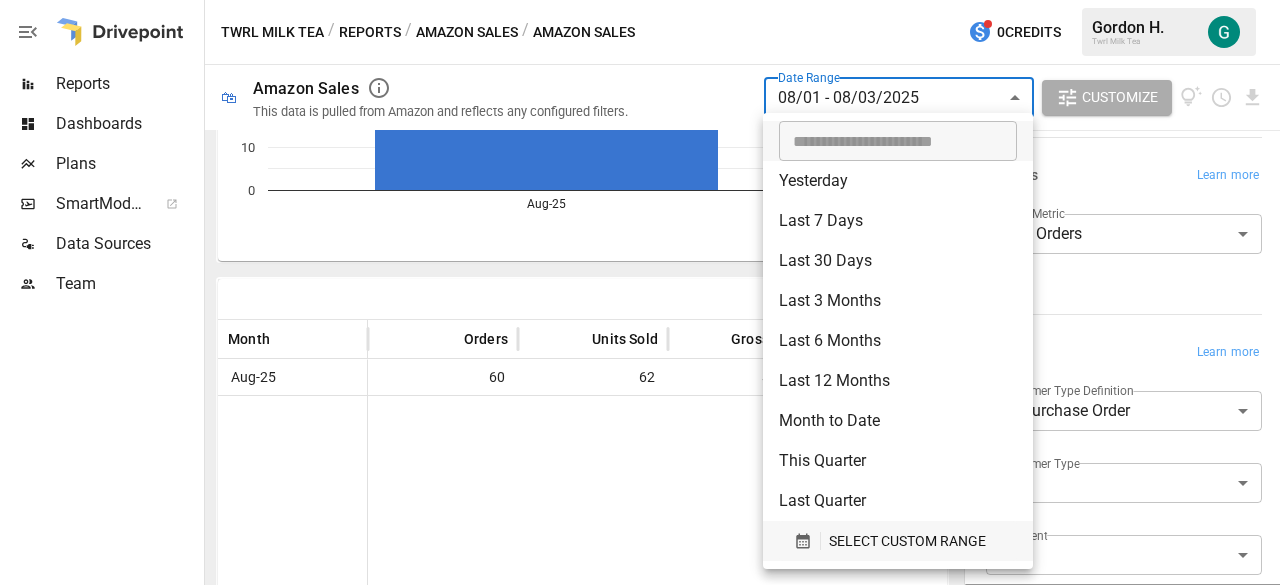 click on "SELECT CUSTOM RANGE" at bounding box center (907, 541) 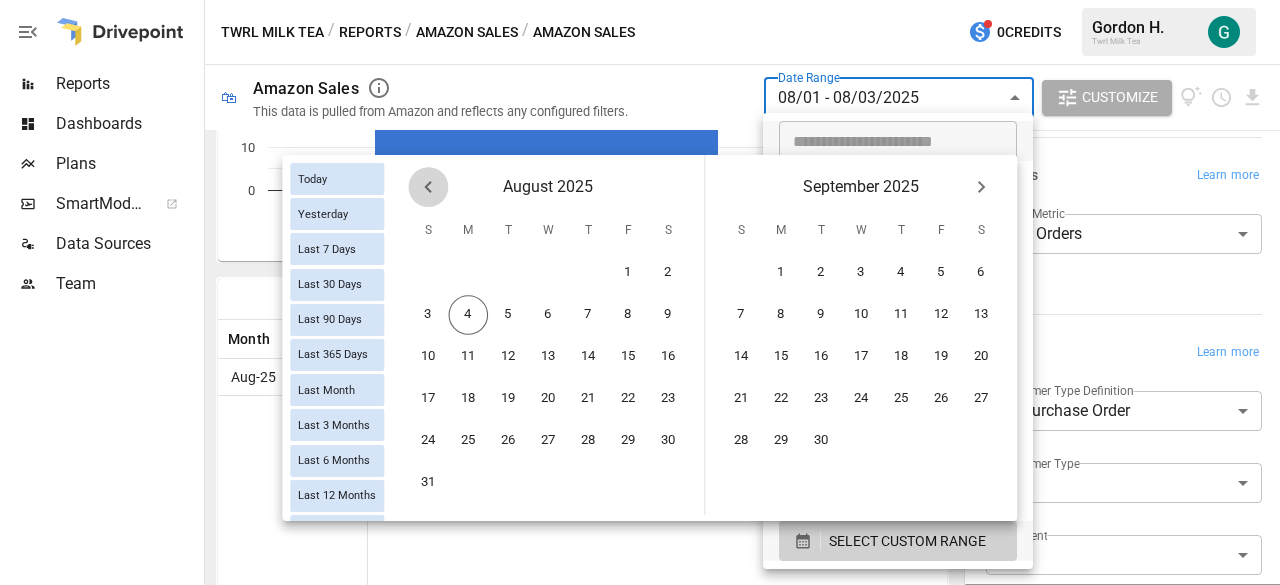 click 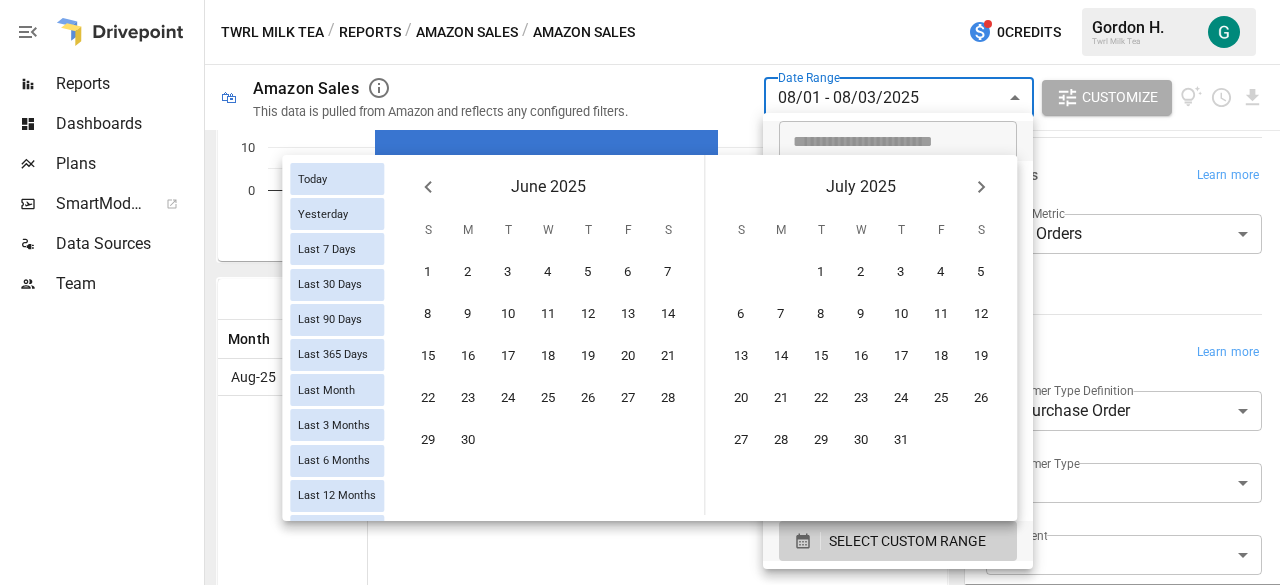 click 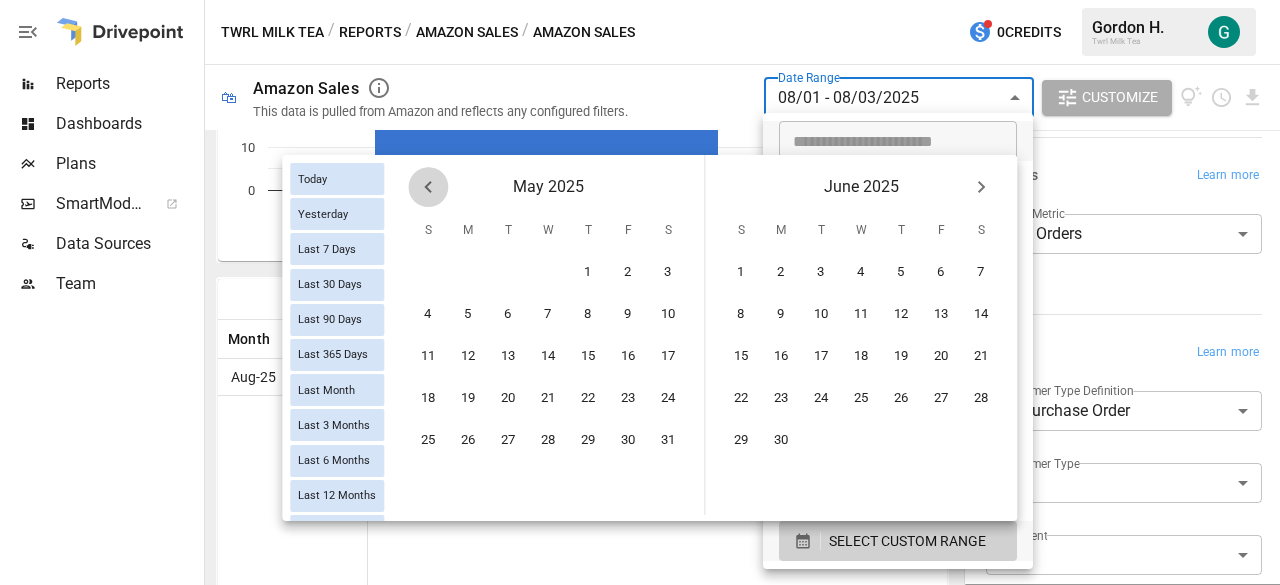 click 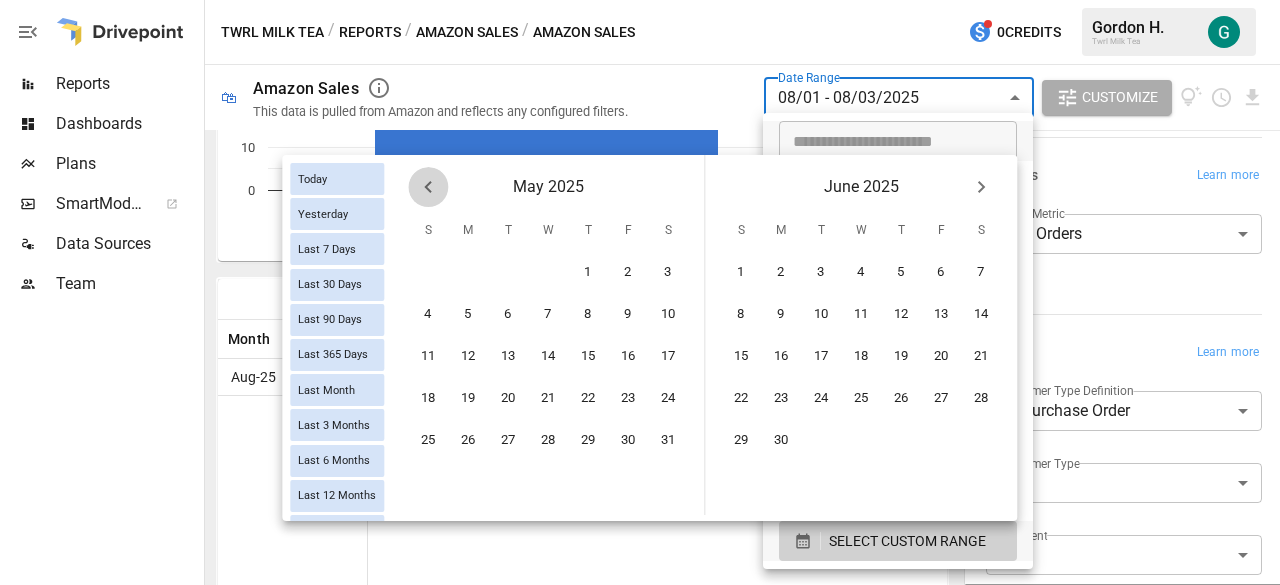 click 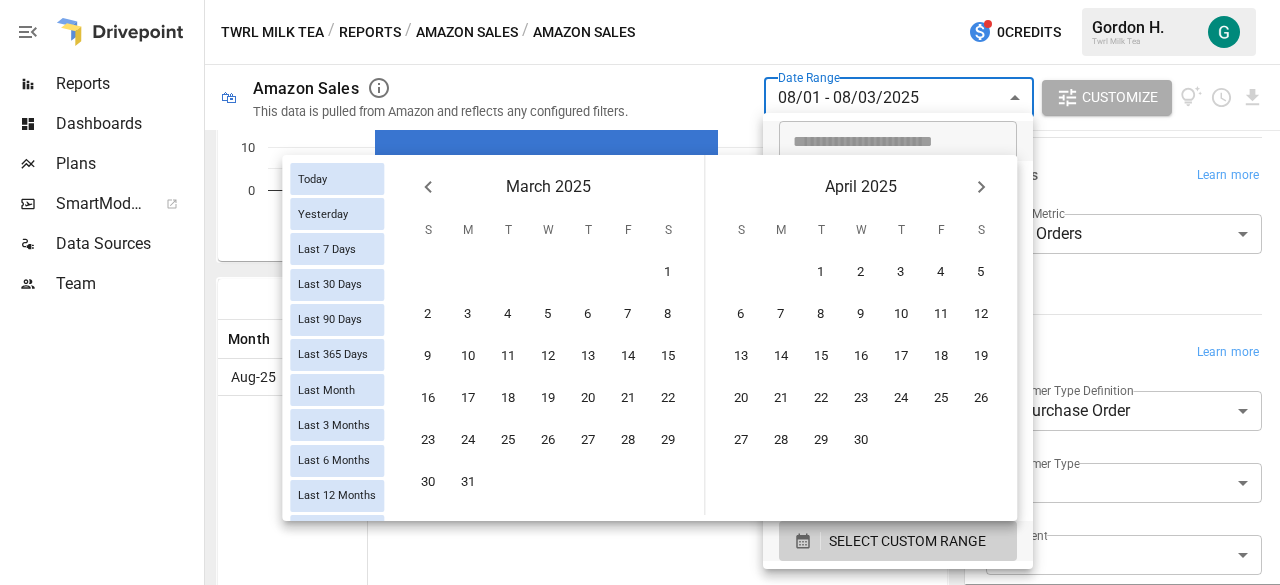 click 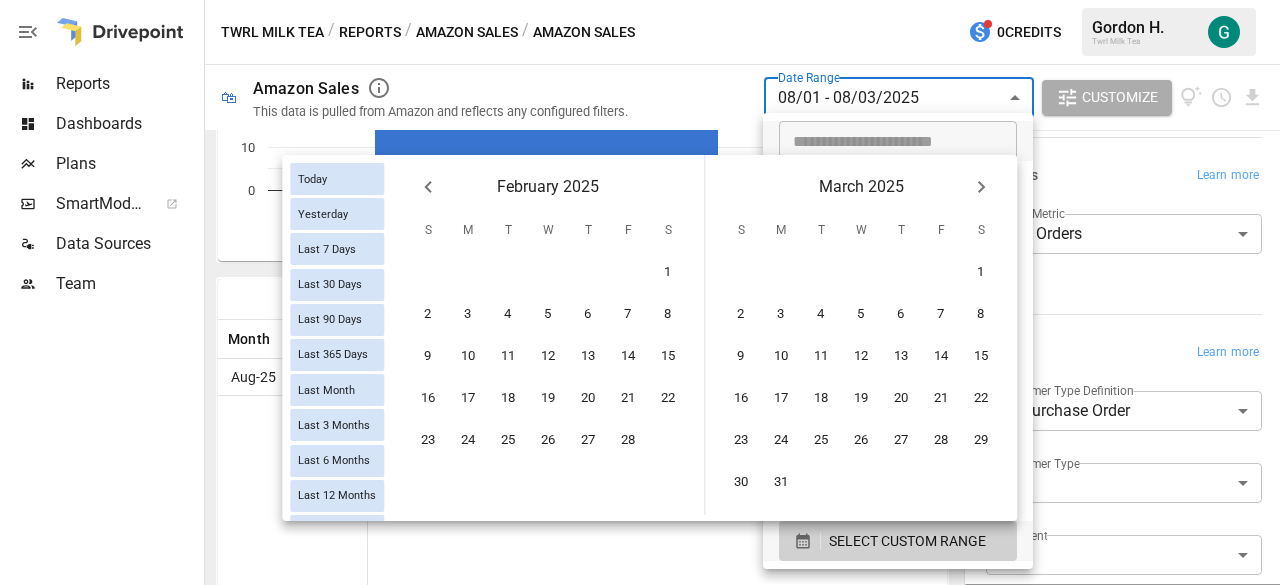 click 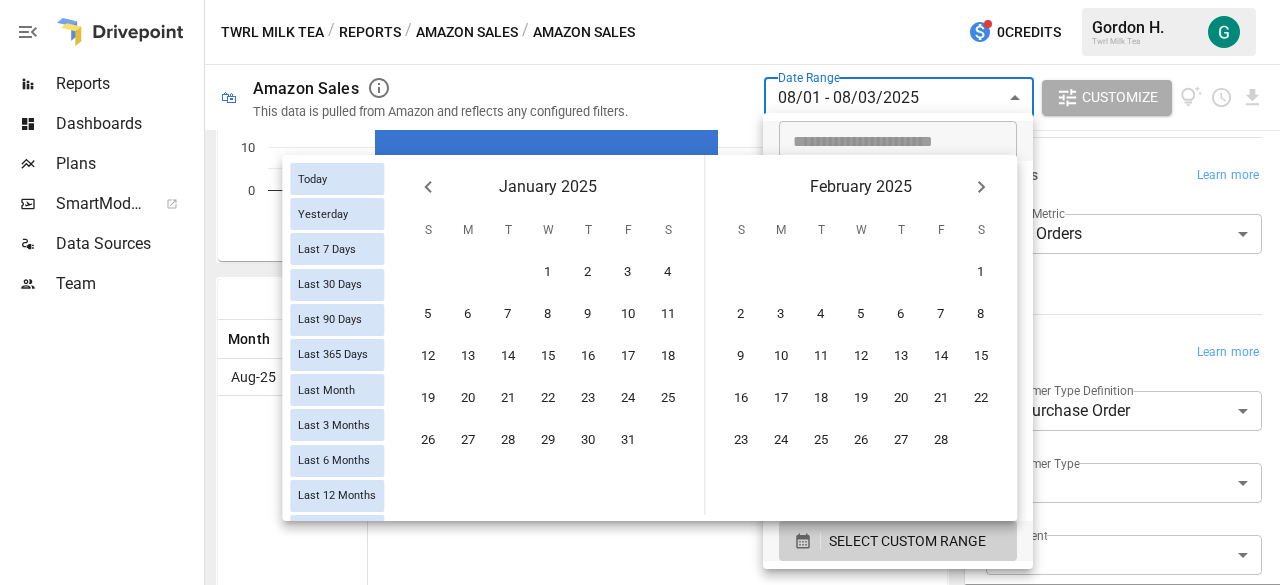 click 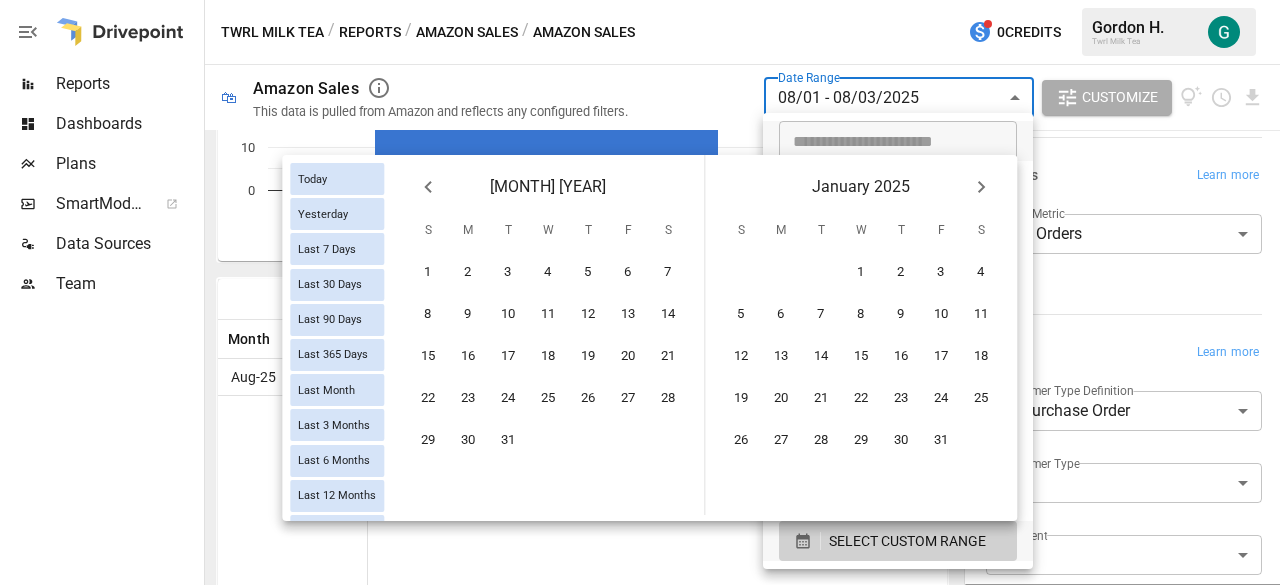 click 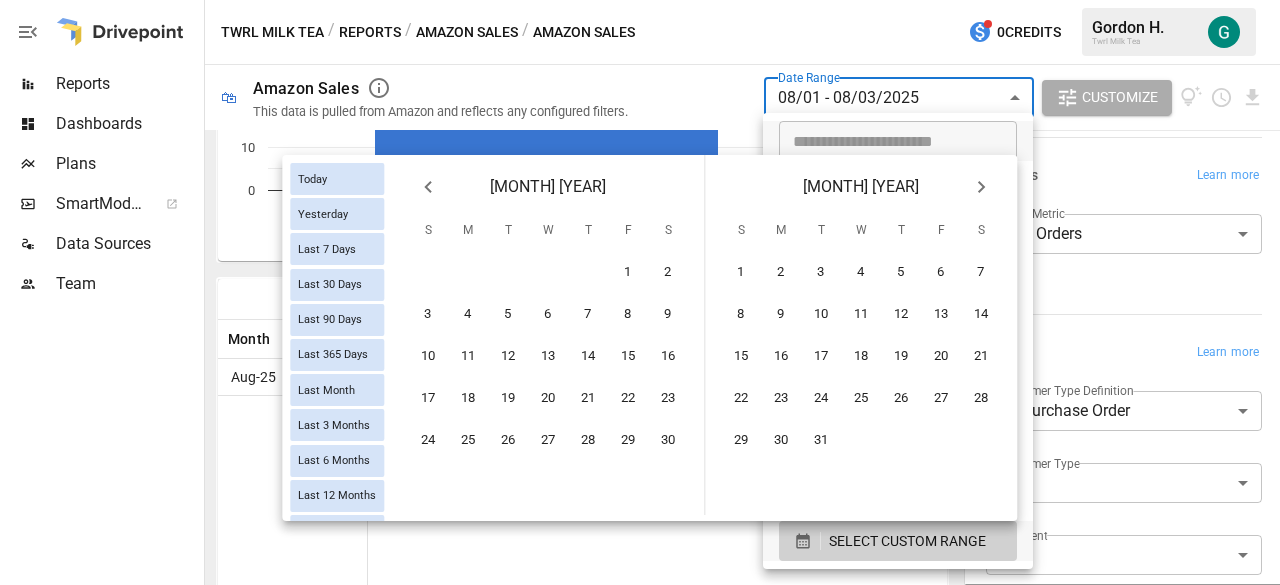 click 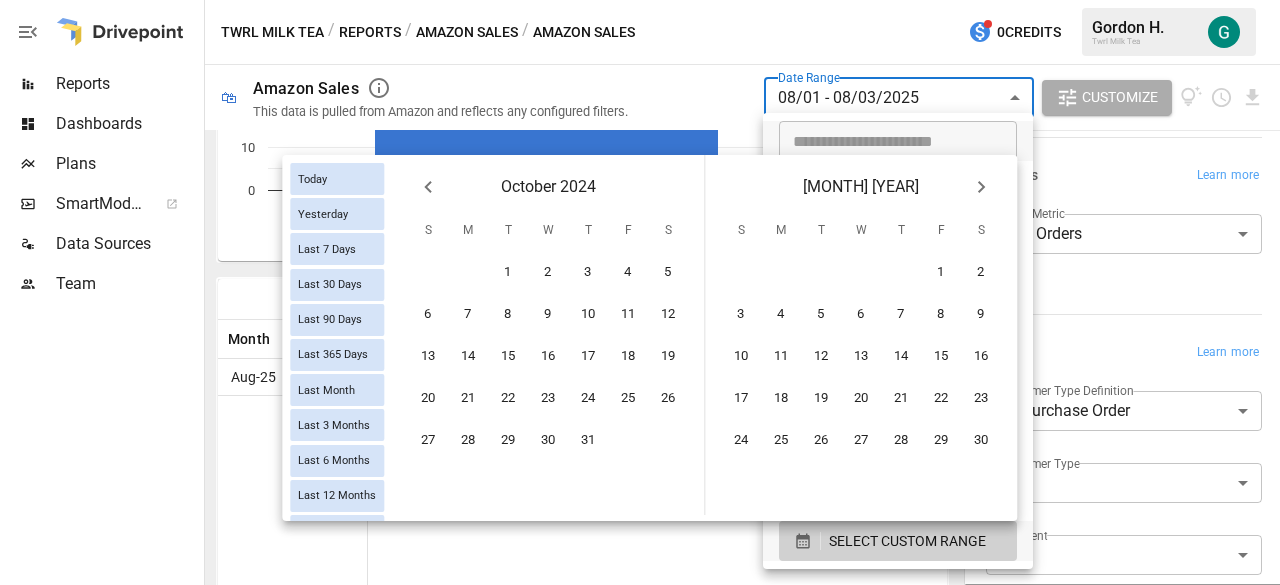 click 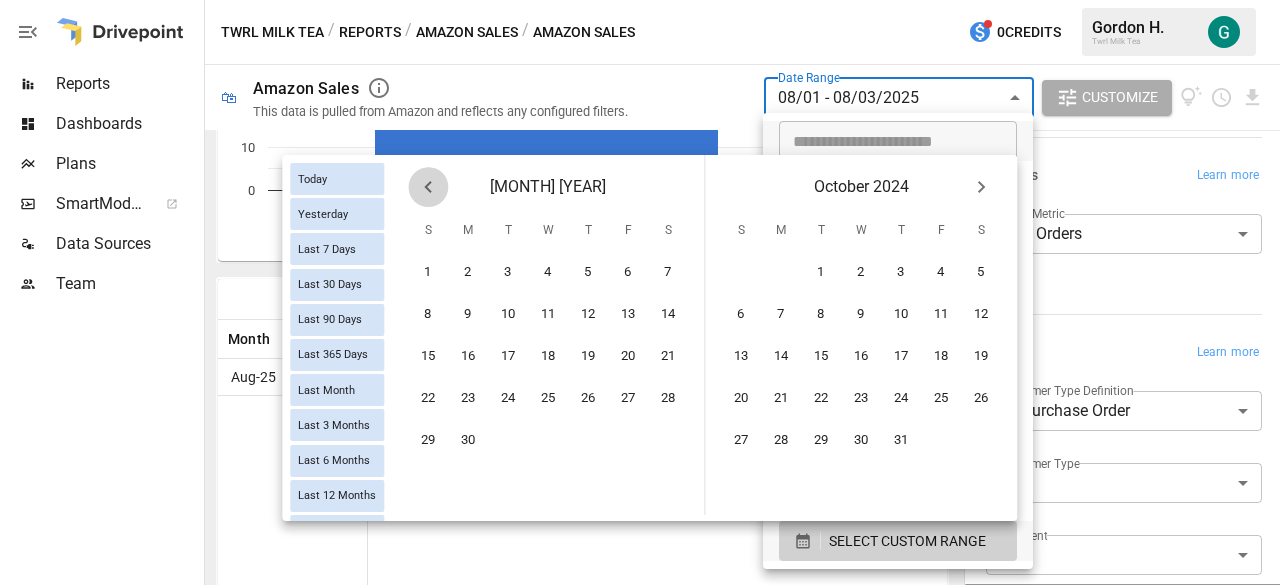 click 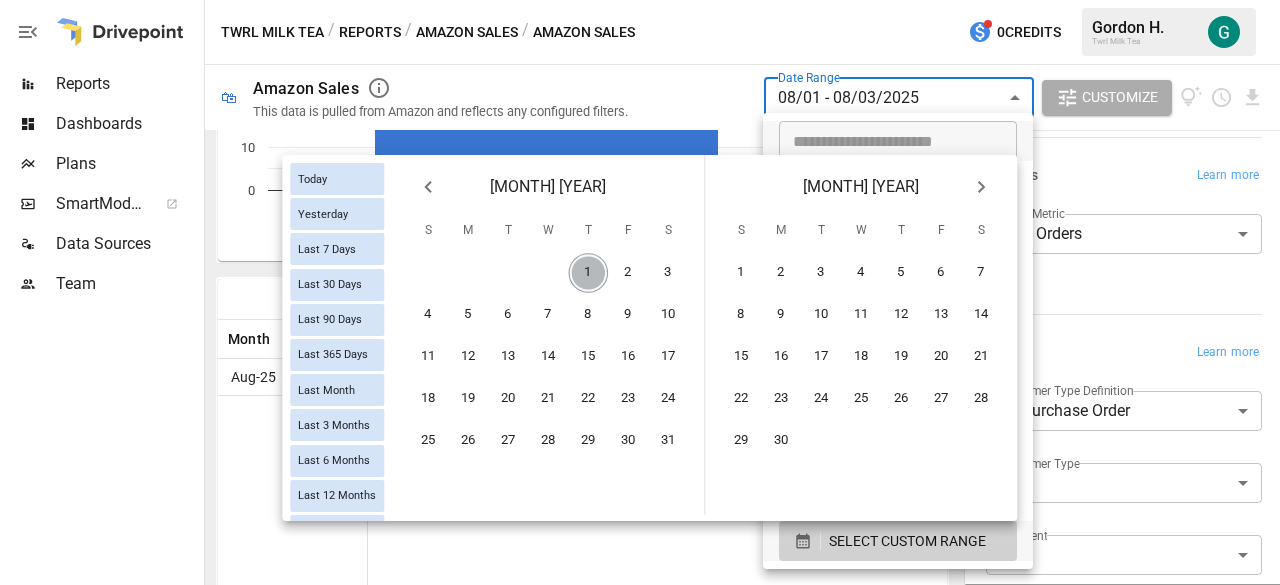 click on "1" at bounding box center (589, 273) 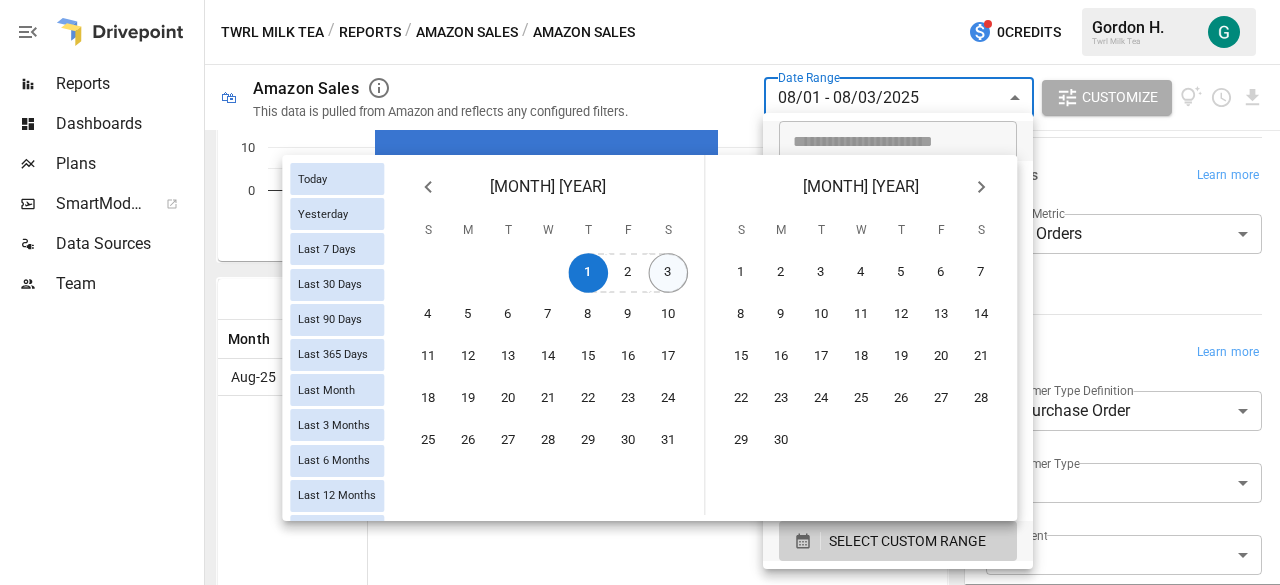 click on "3" at bounding box center (669, 273) 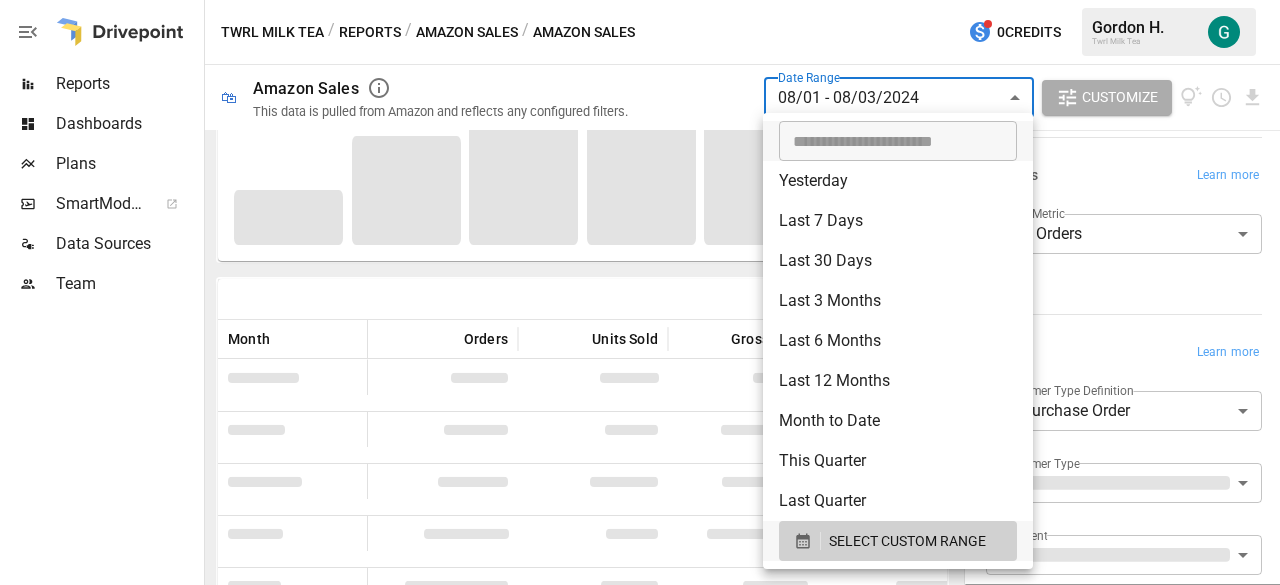 scroll, scrollTop: 399, scrollLeft: 0, axis: vertical 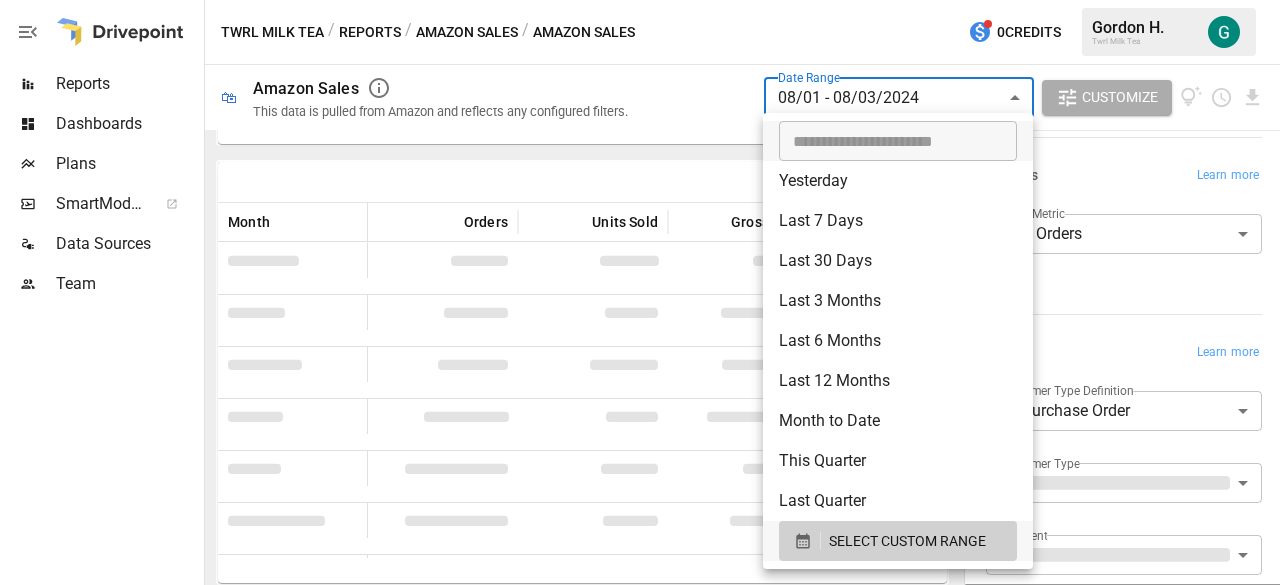 click at bounding box center [640, 292] 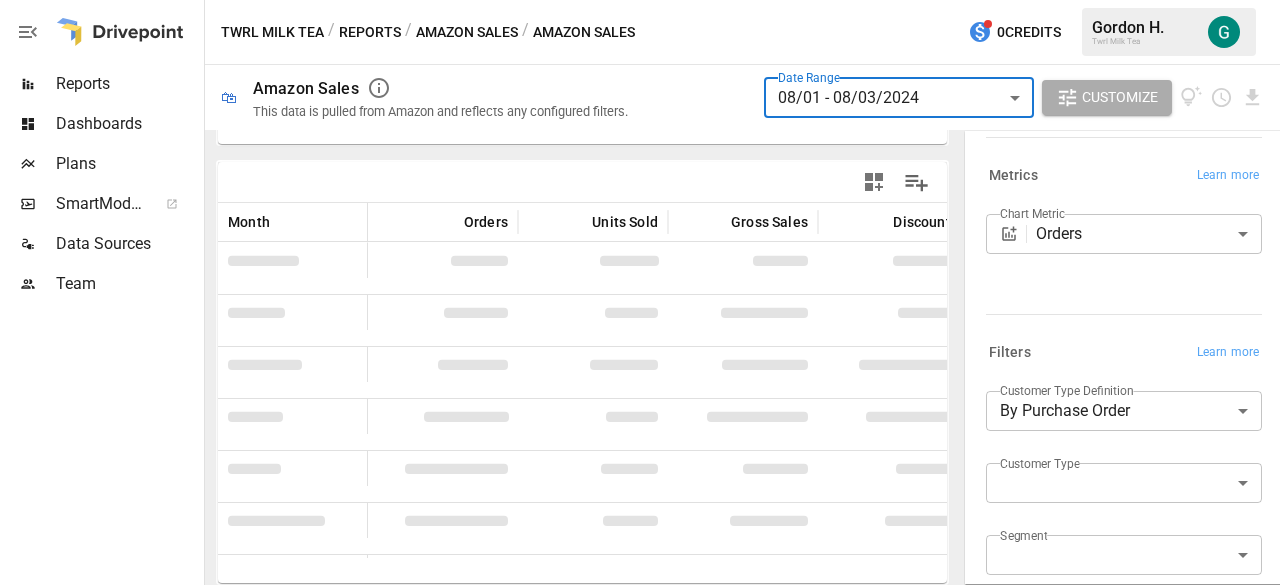 scroll, scrollTop: 282, scrollLeft: 0, axis: vertical 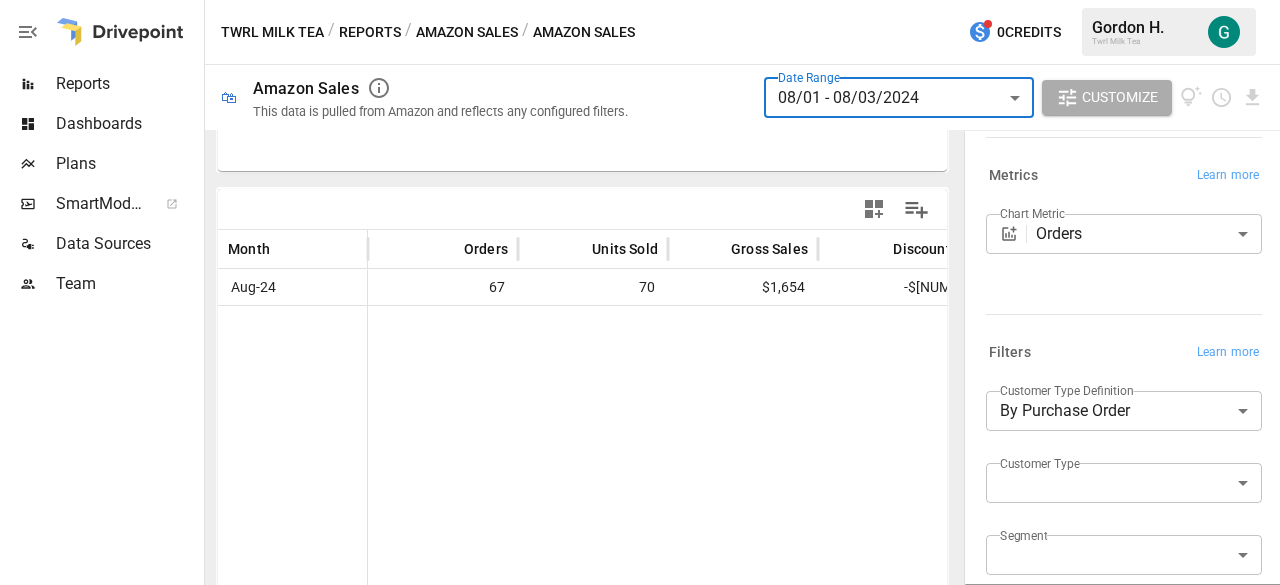 click at bounding box center [1418, 452] 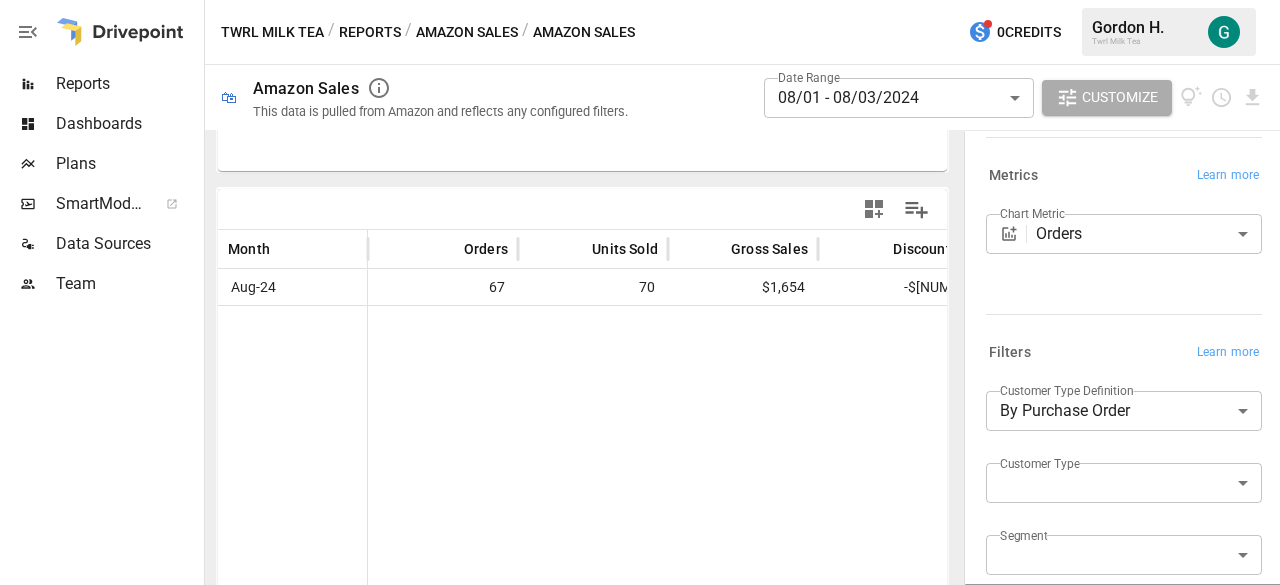 scroll, scrollTop: 332, scrollLeft: 0, axis: vertical 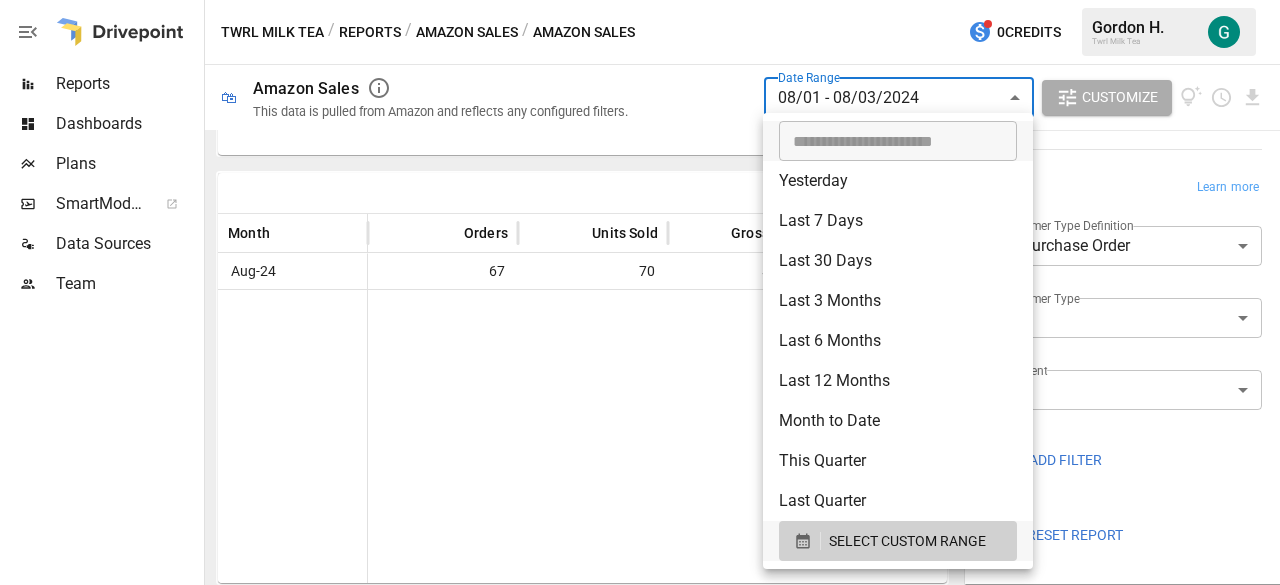 click on "**********" at bounding box center [640, 0] 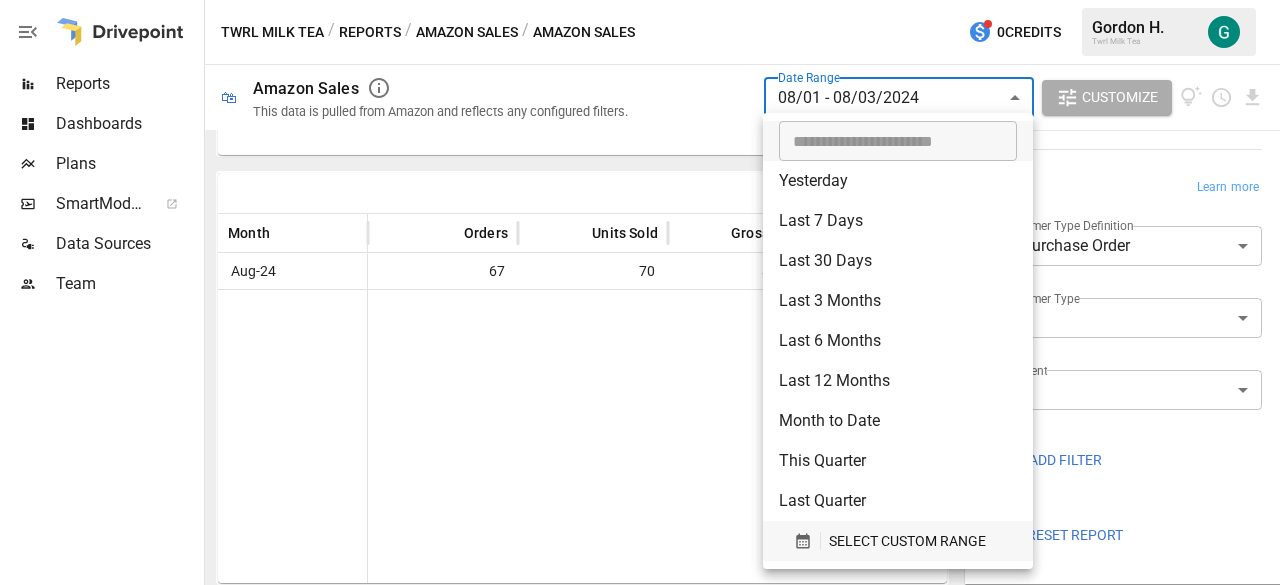 click on "SELECT CUSTOM RANGE" at bounding box center [907, 541] 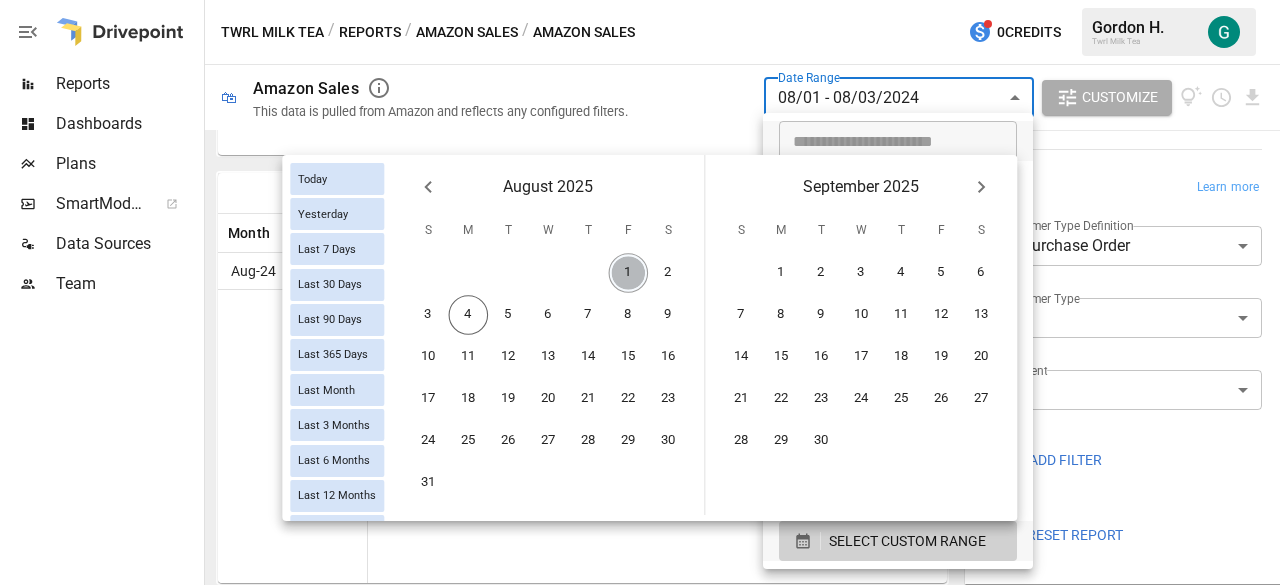 click on "1" at bounding box center [629, 273] 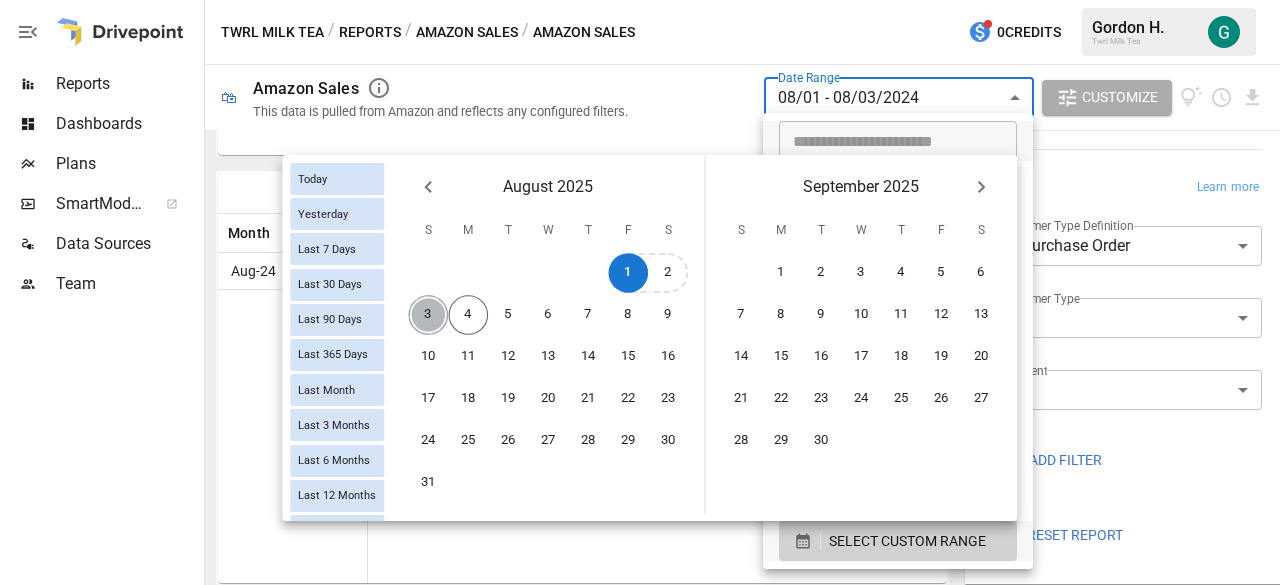 click on "3" at bounding box center [429, 315] 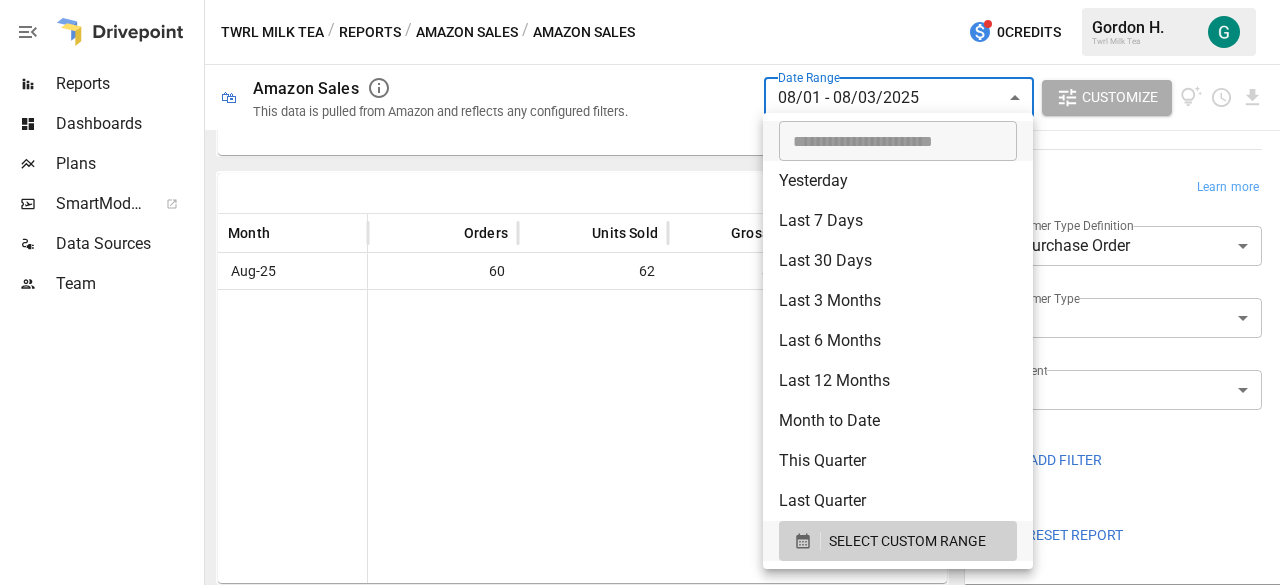 scroll, scrollTop: 388, scrollLeft: 0, axis: vertical 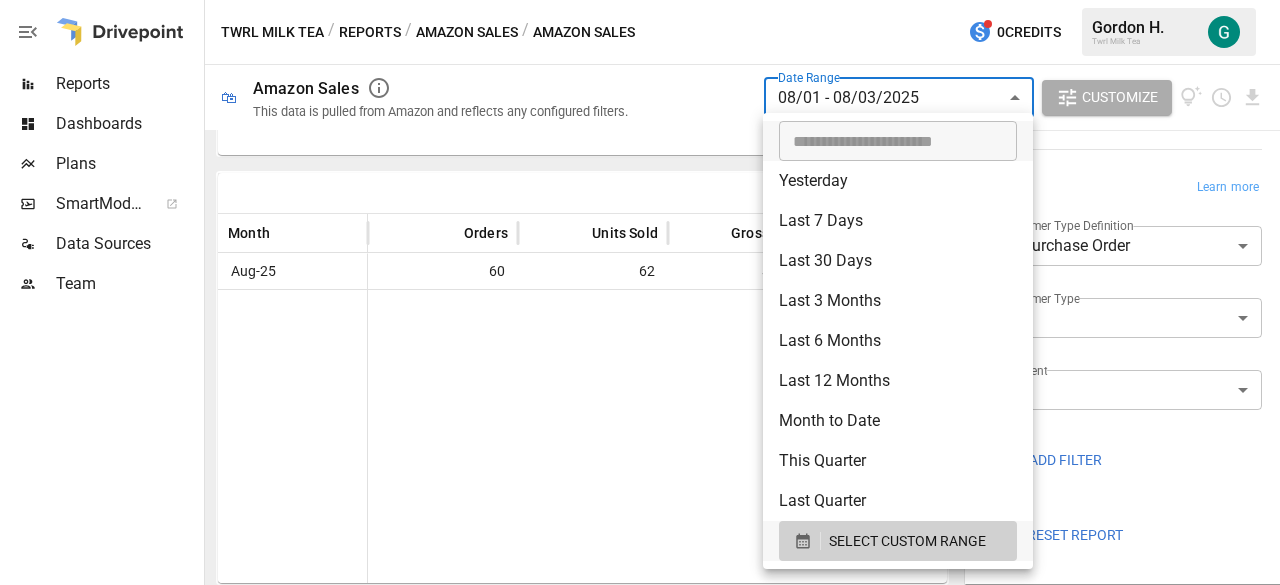 click at bounding box center [640, 292] 